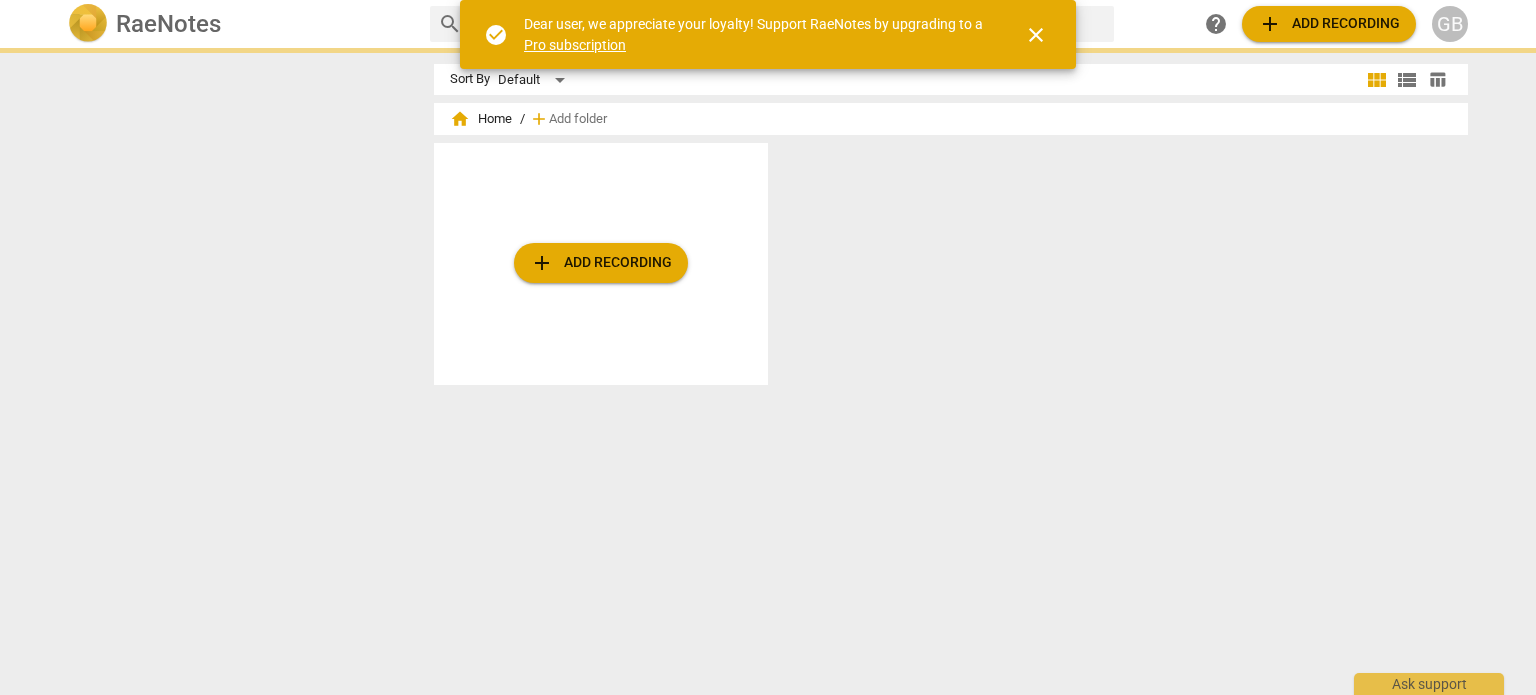 scroll, scrollTop: 0, scrollLeft: 0, axis: both 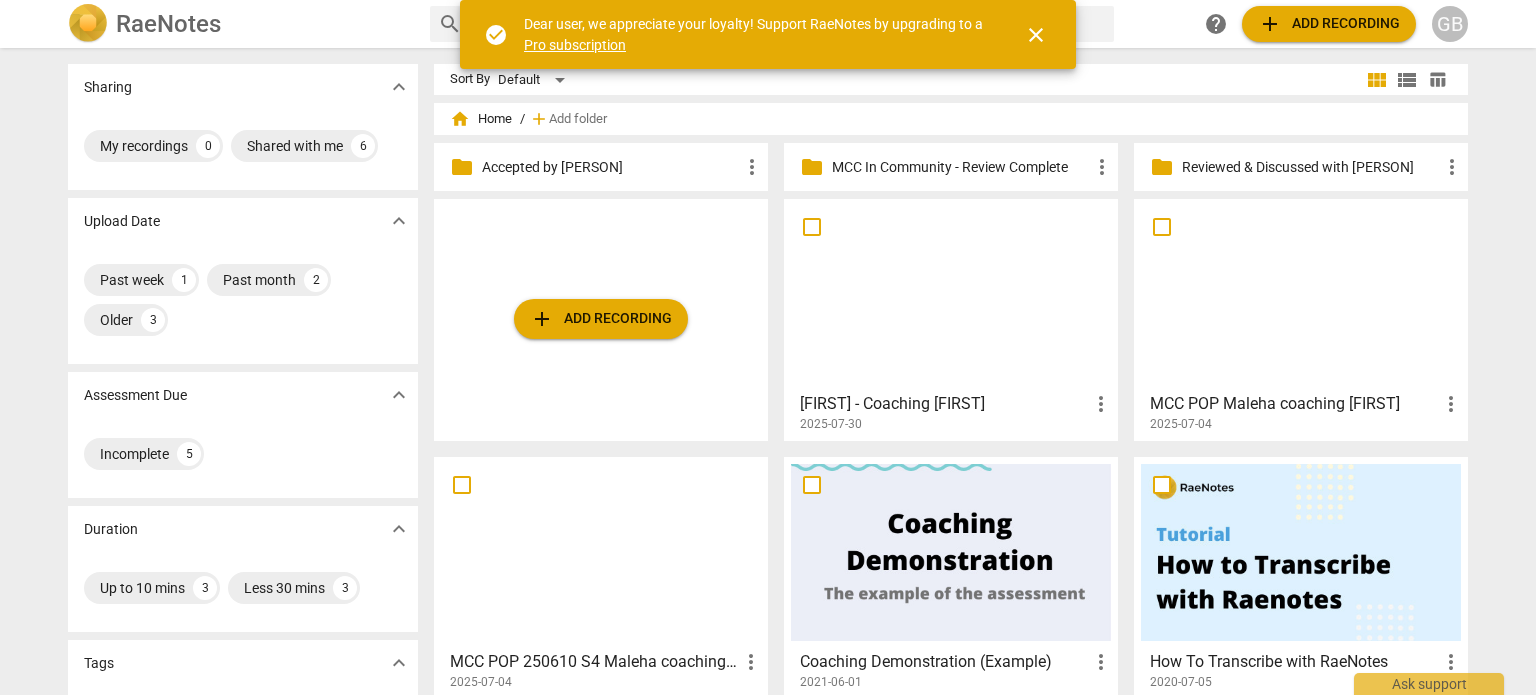 click at bounding box center (1301, 294) 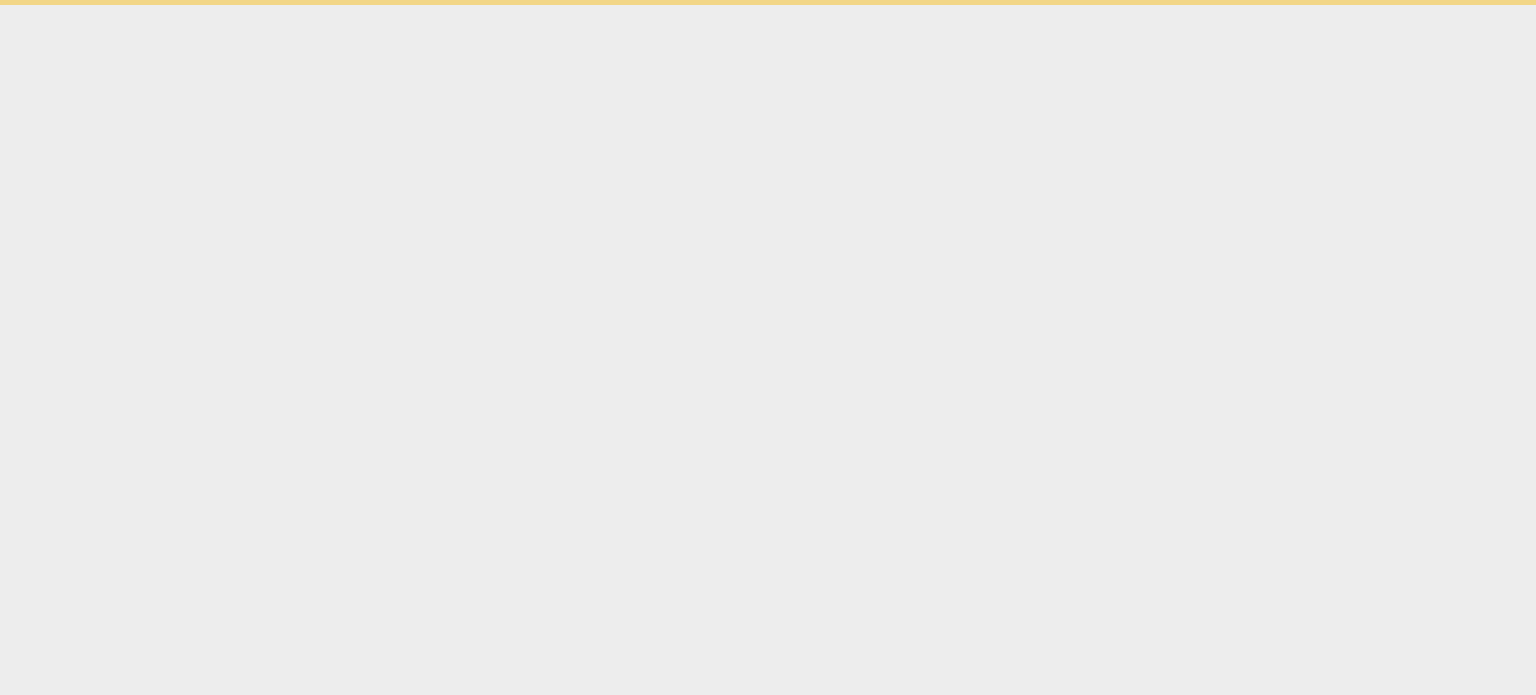 click on "check_circle Dear user, we appreciate your loyalty! Support RaeNotes by upgrading to a    Pro subscription   close Ask support" at bounding box center (768, 2) 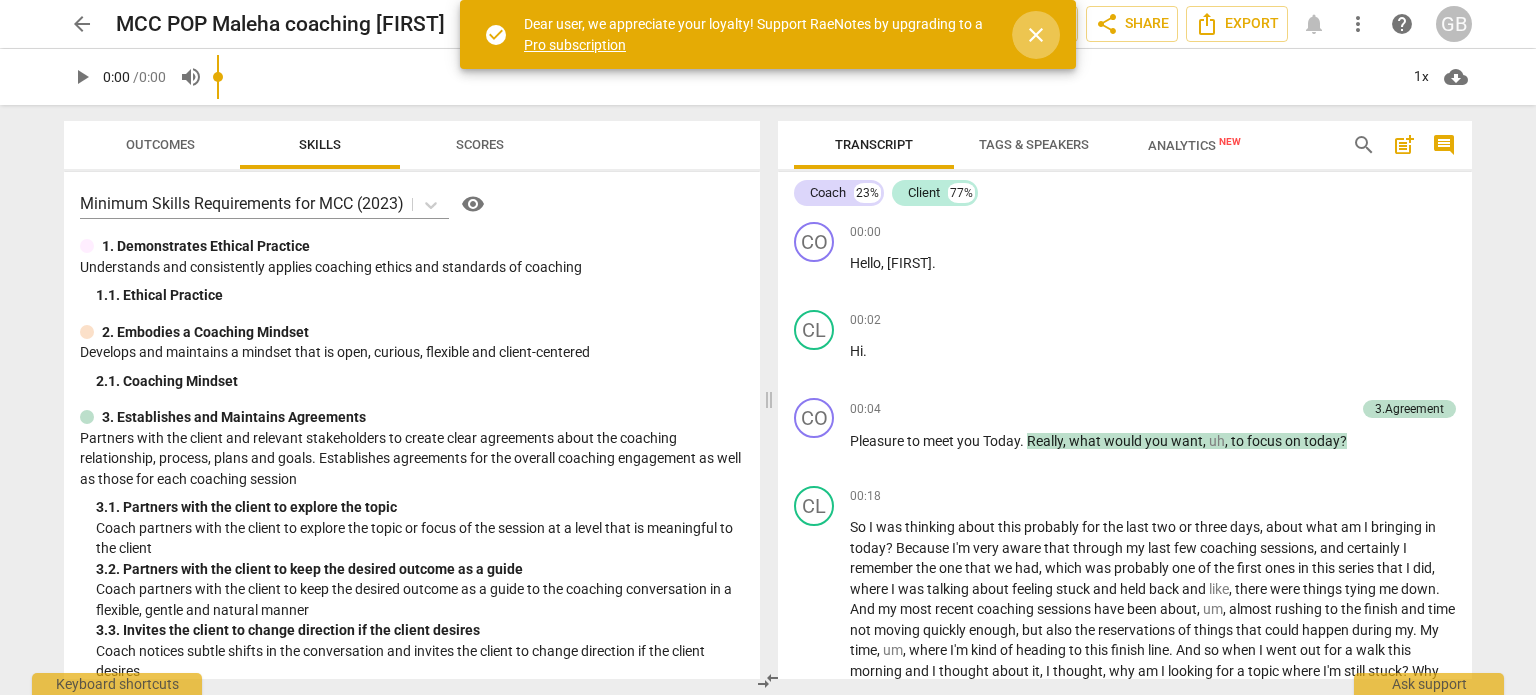 click on "close" at bounding box center (1036, 35) 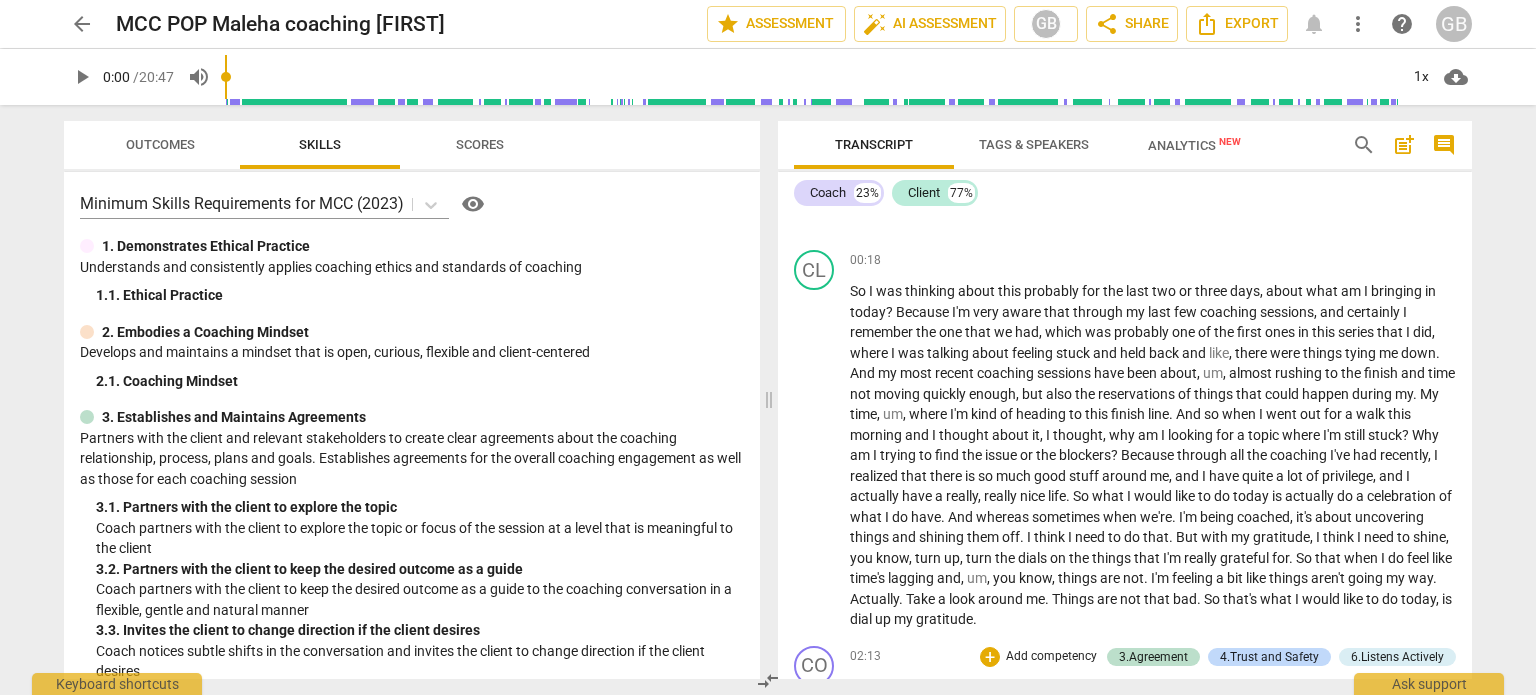 scroll, scrollTop: 200, scrollLeft: 0, axis: vertical 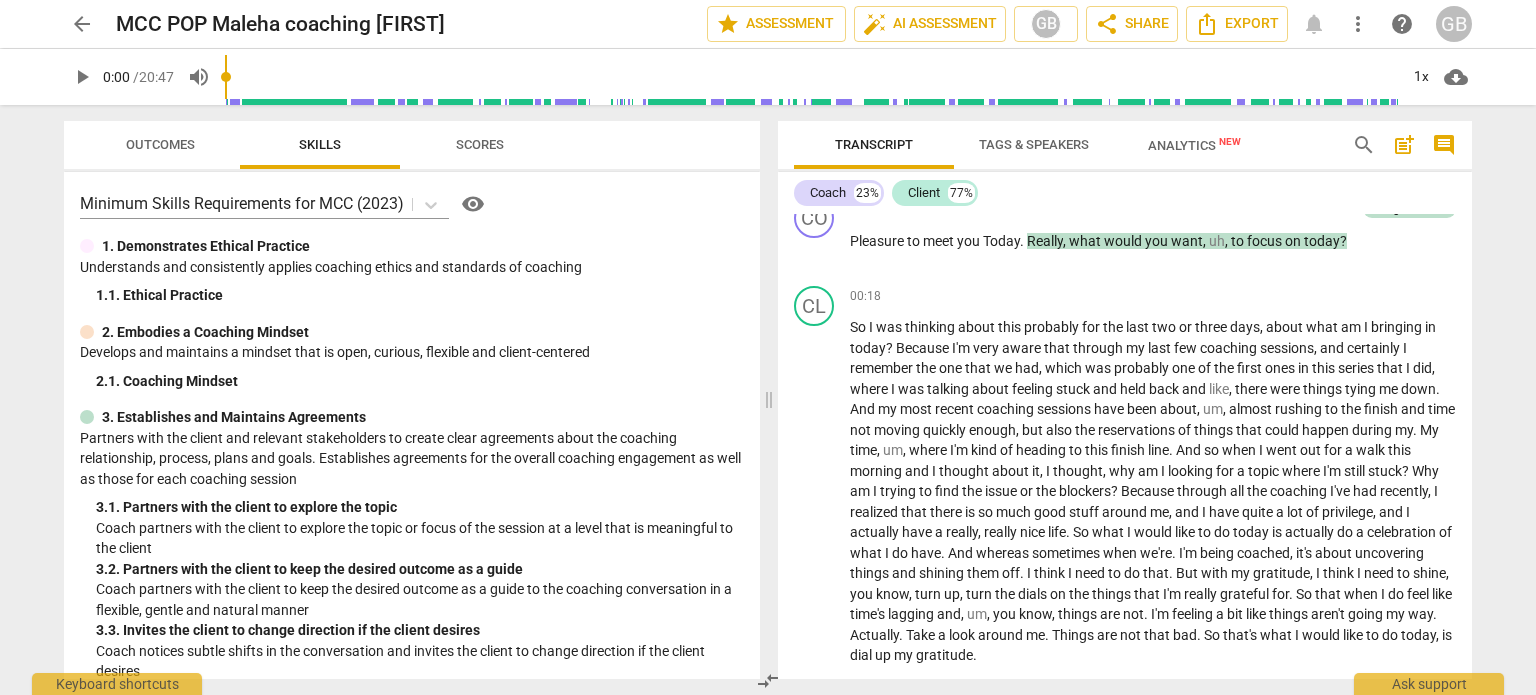 click on "Outcomes" at bounding box center [160, 144] 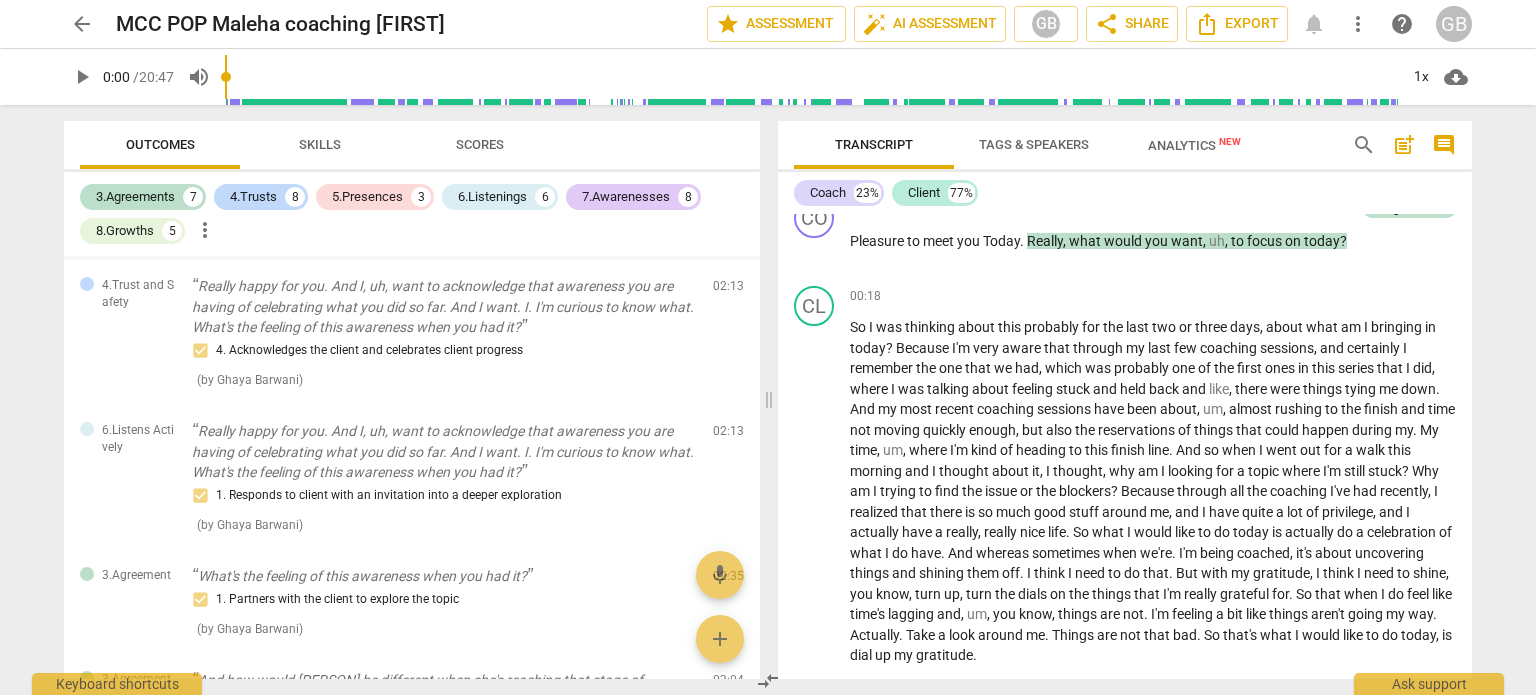 scroll, scrollTop: 0, scrollLeft: 0, axis: both 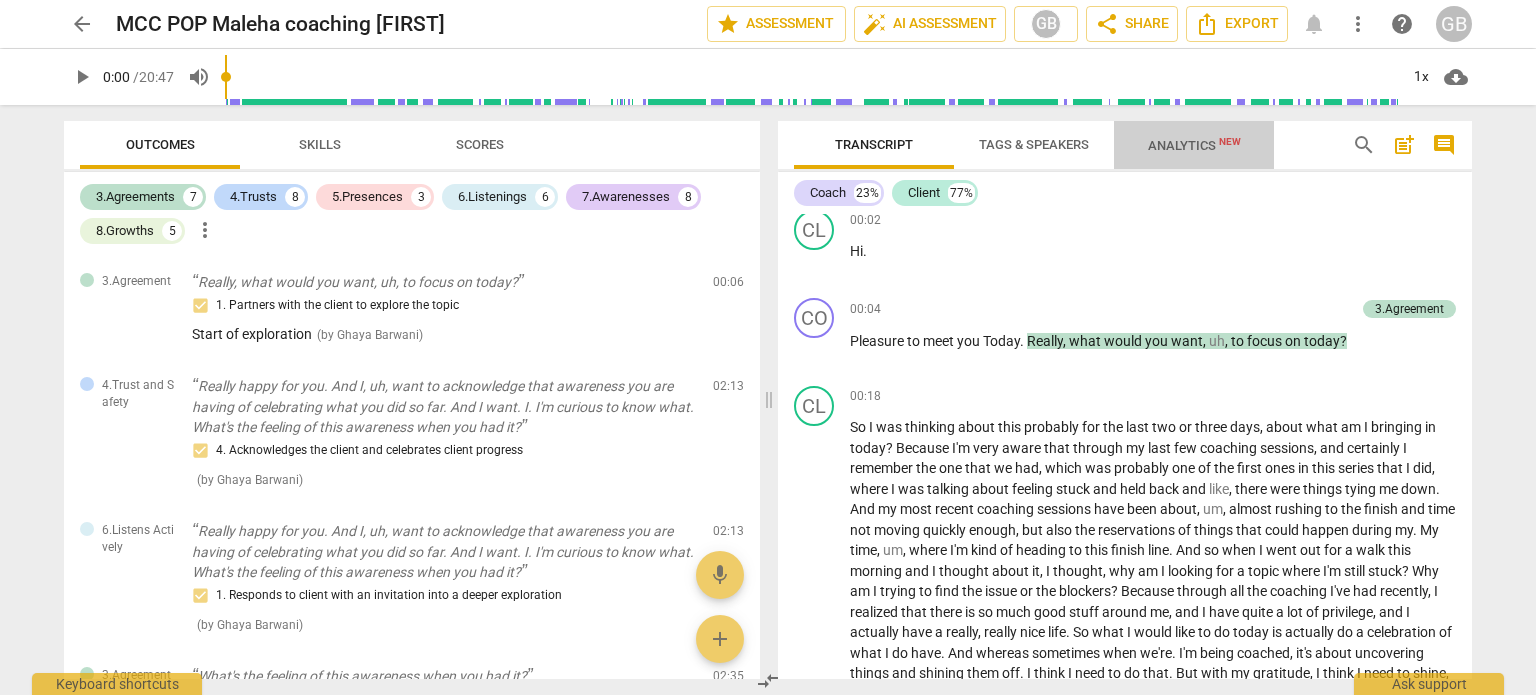 click on "Analytics   New" at bounding box center (1194, 145) 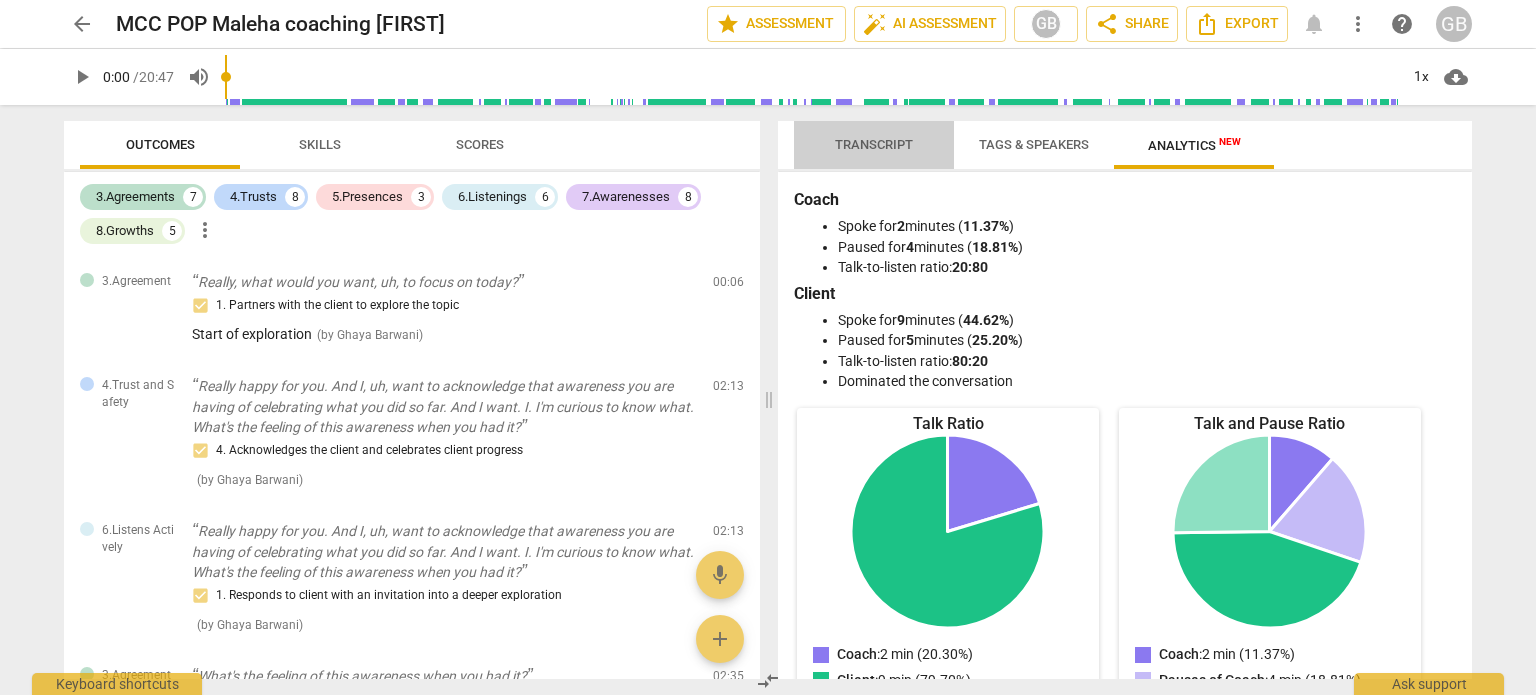 click on "Transcript" at bounding box center [874, 144] 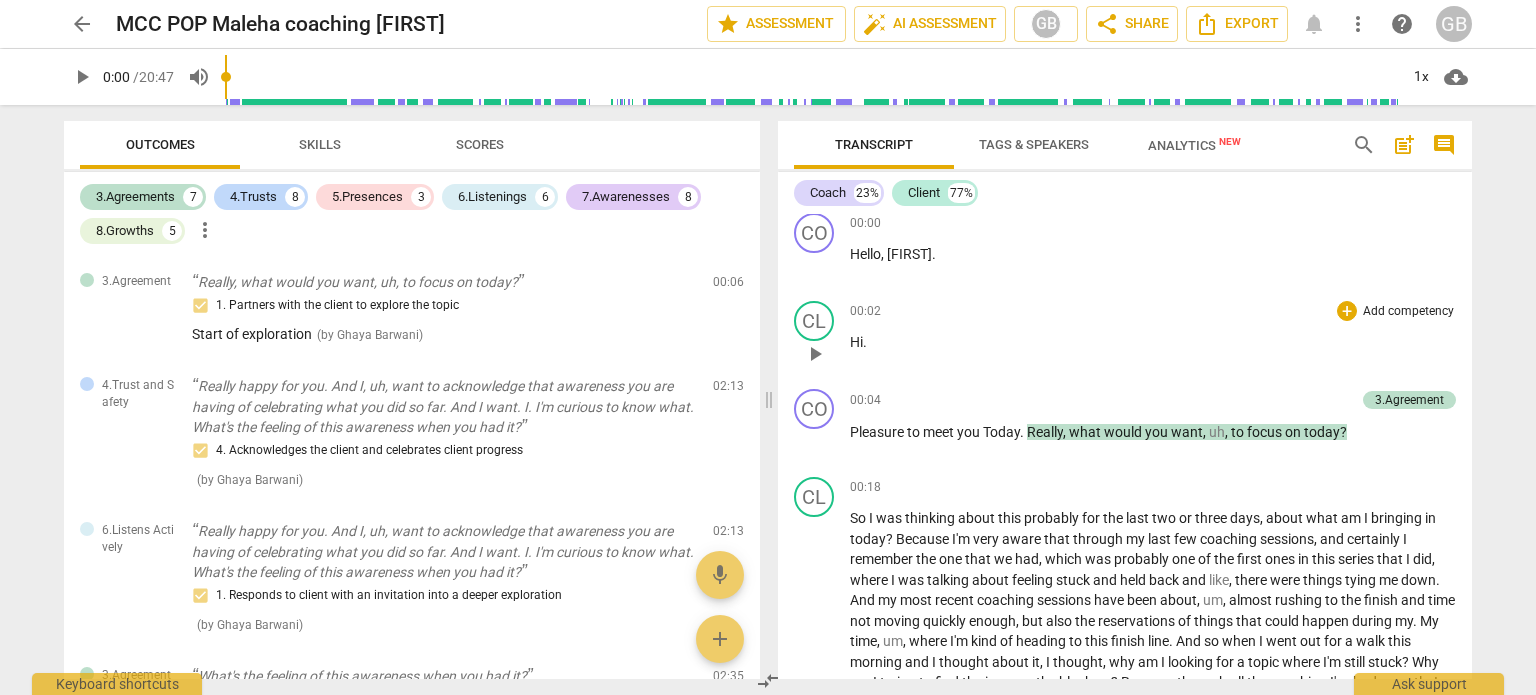 scroll, scrollTop: 0, scrollLeft: 0, axis: both 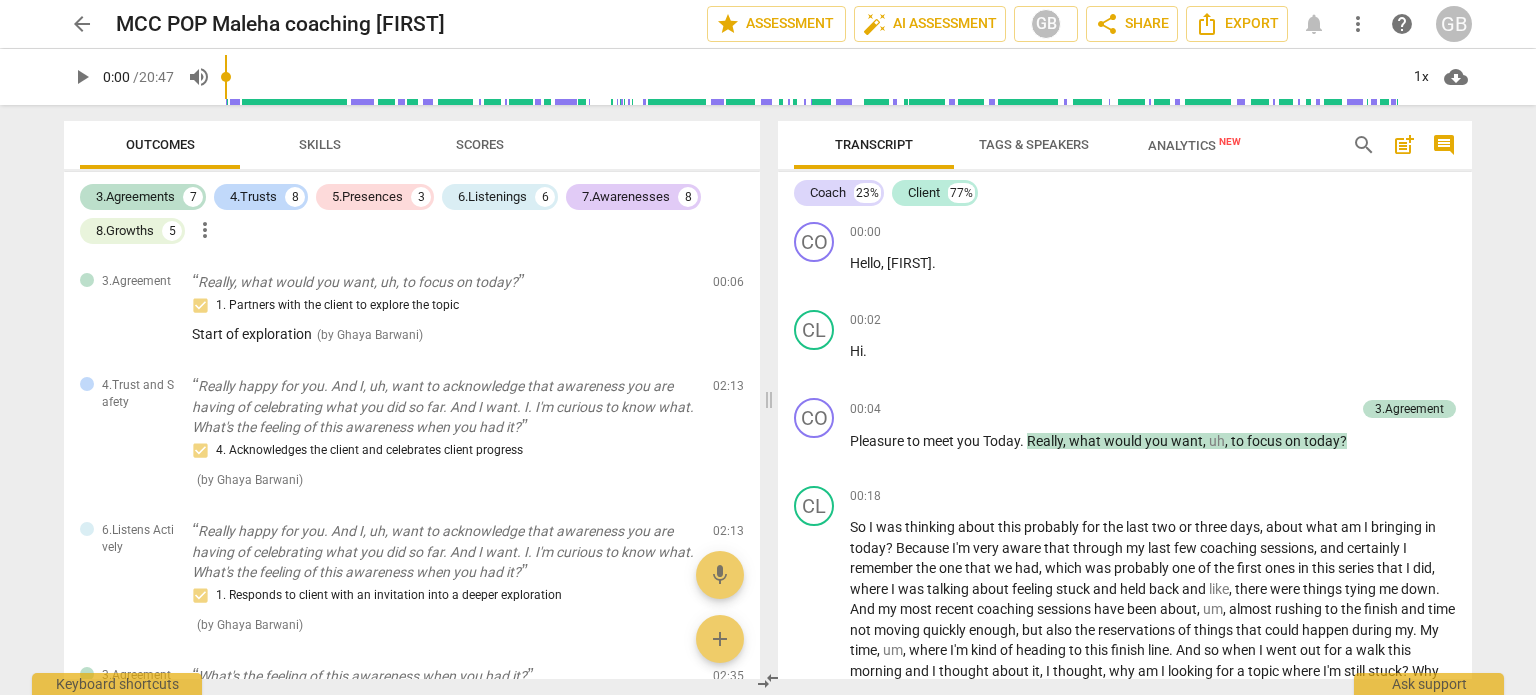 click on "Tags & Speakers" at bounding box center [1034, 144] 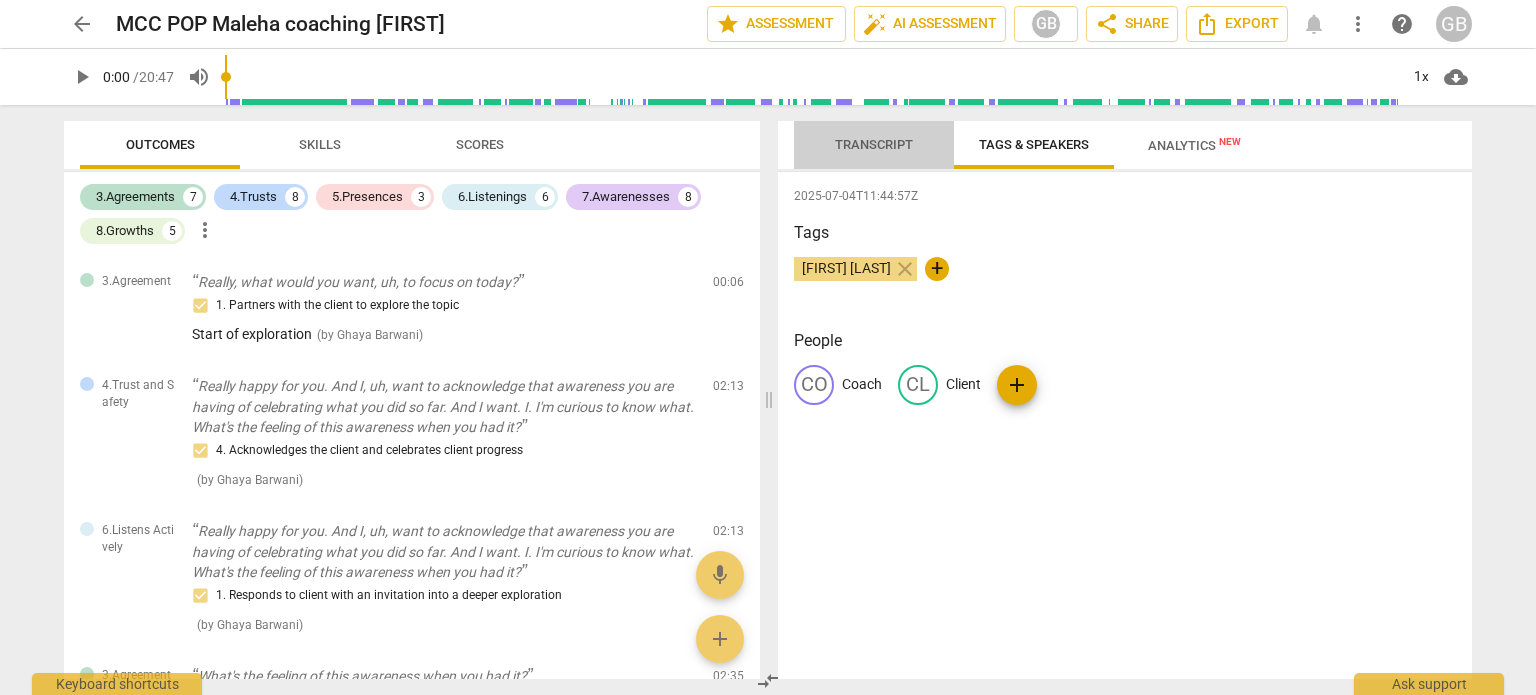 click on "Transcript" at bounding box center [874, 144] 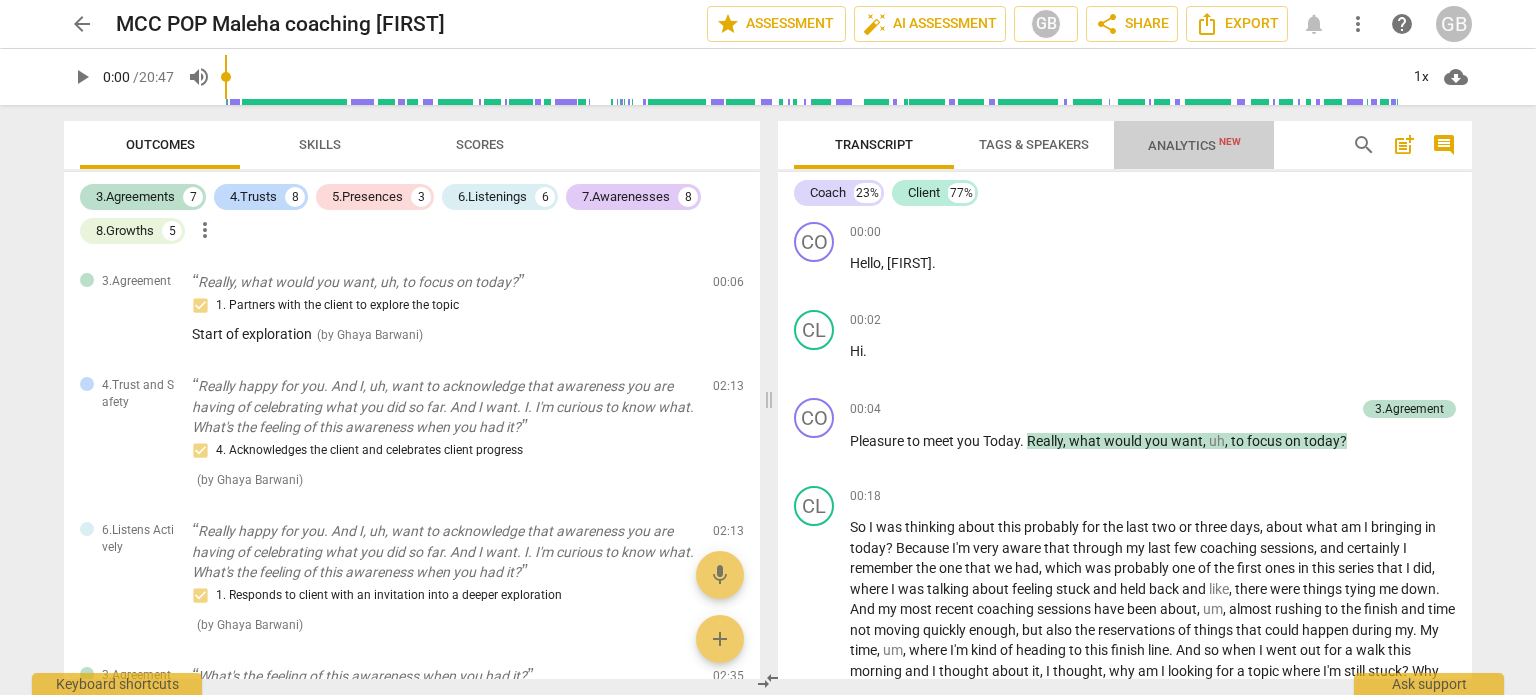 click on "Analytics   New" at bounding box center [1194, 145] 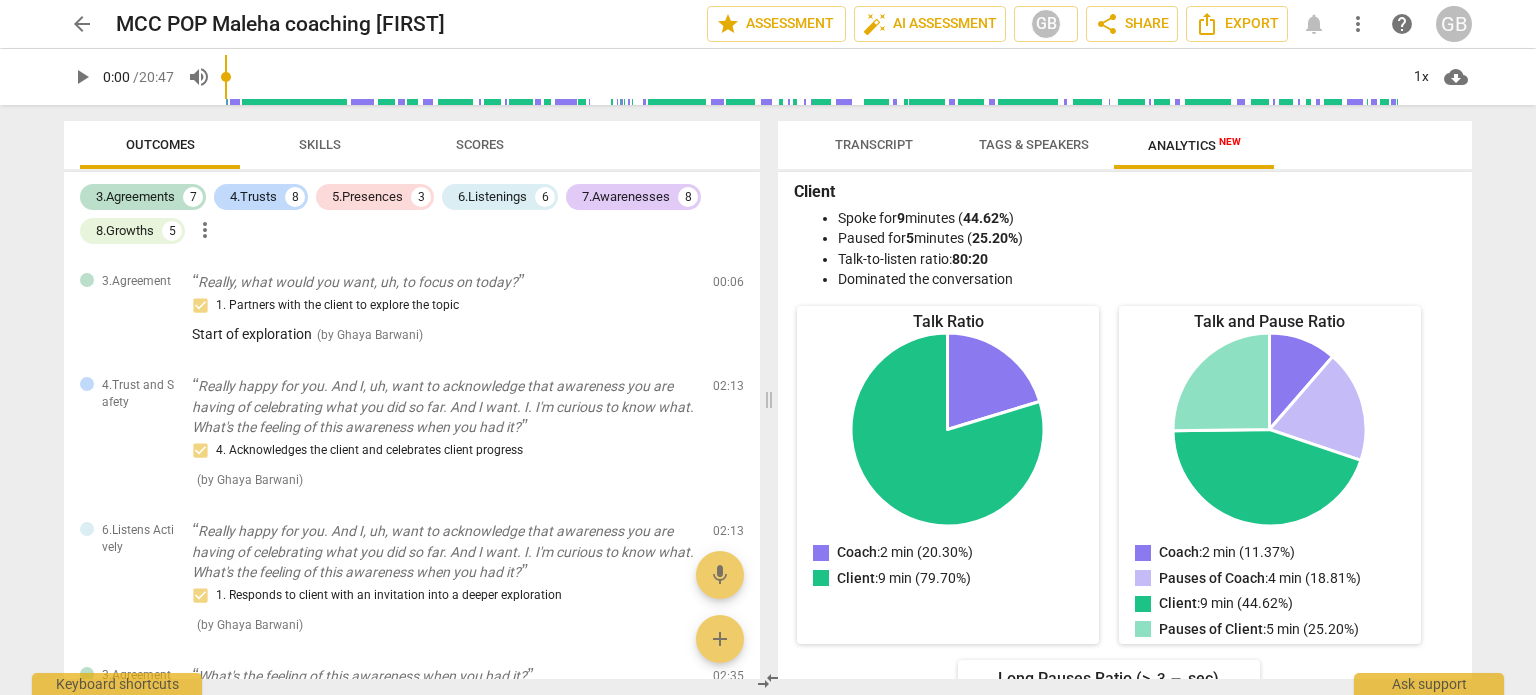scroll, scrollTop: 0, scrollLeft: 0, axis: both 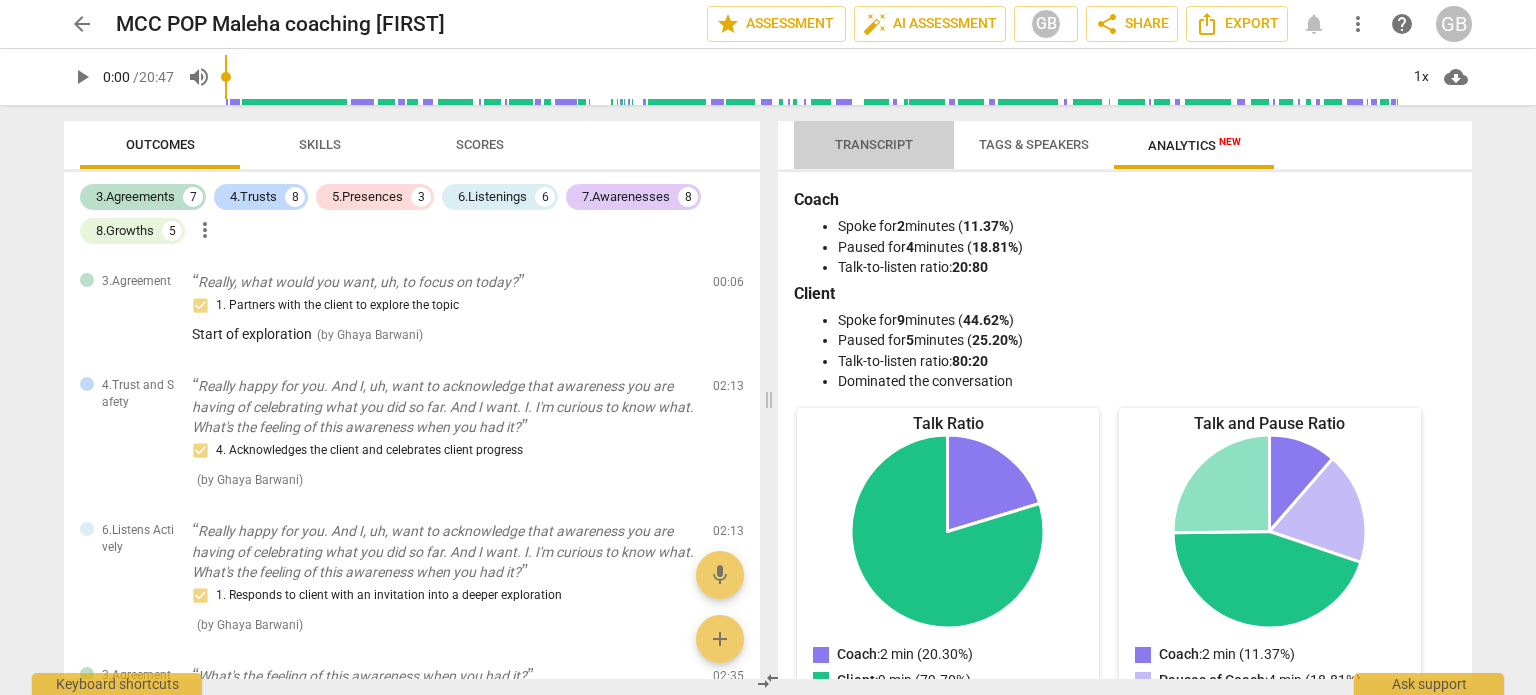 click on "Transcript" at bounding box center [874, 145] 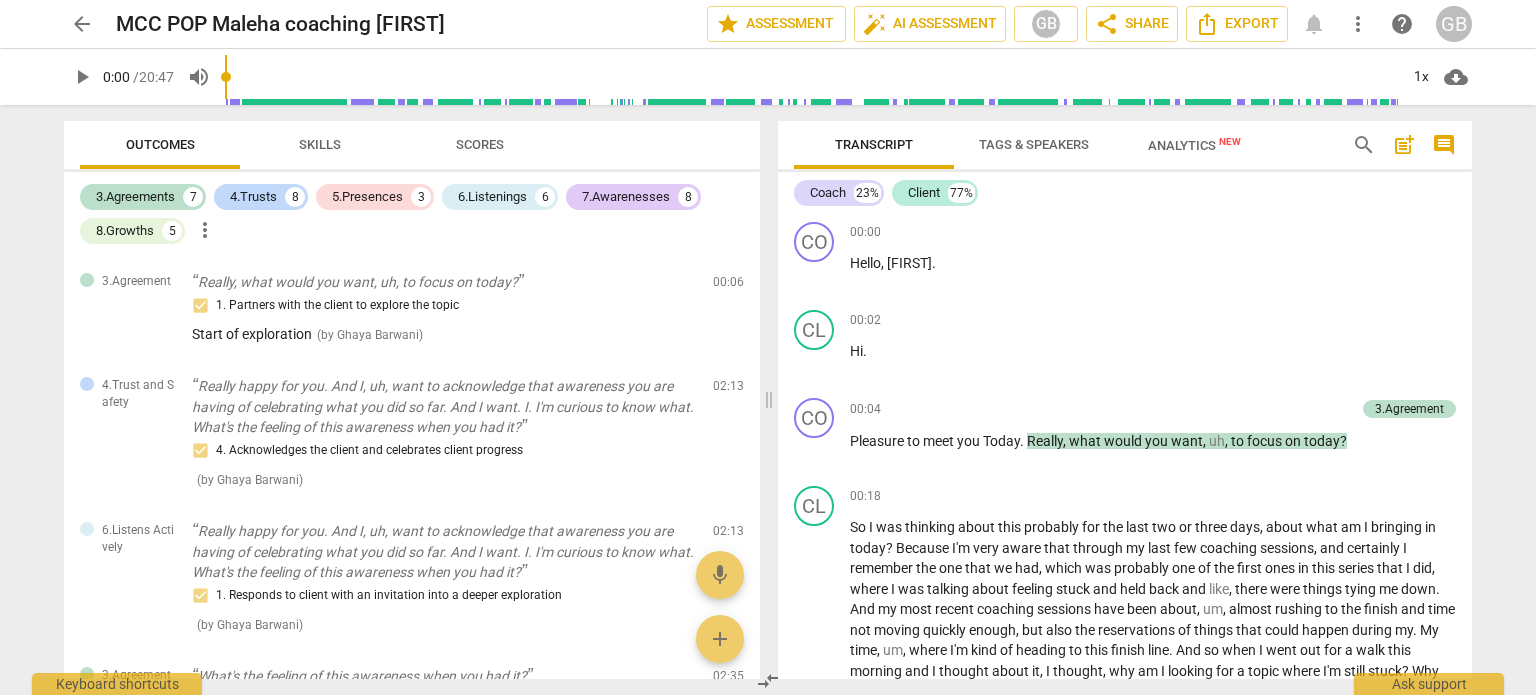 click on "Skills" at bounding box center [320, 144] 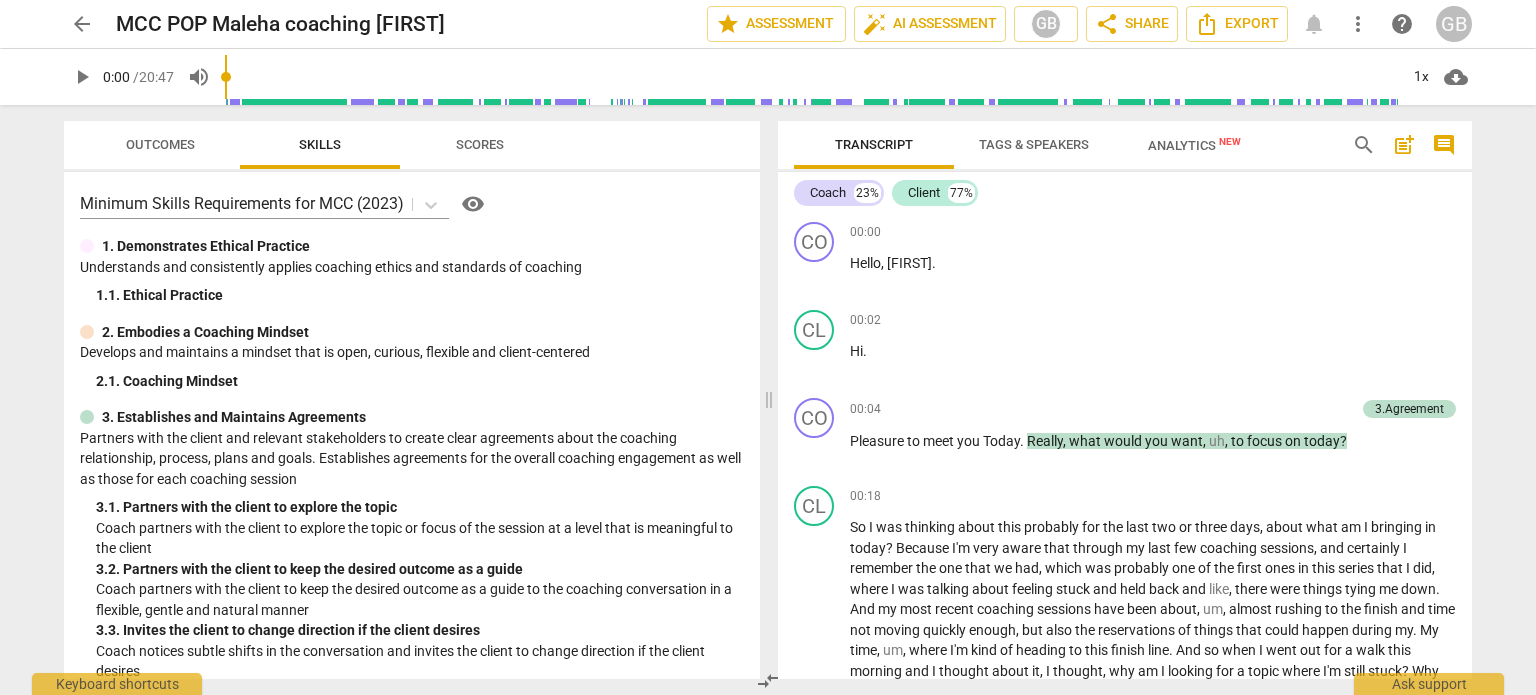 click on "Outcomes" at bounding box center (160, 144) 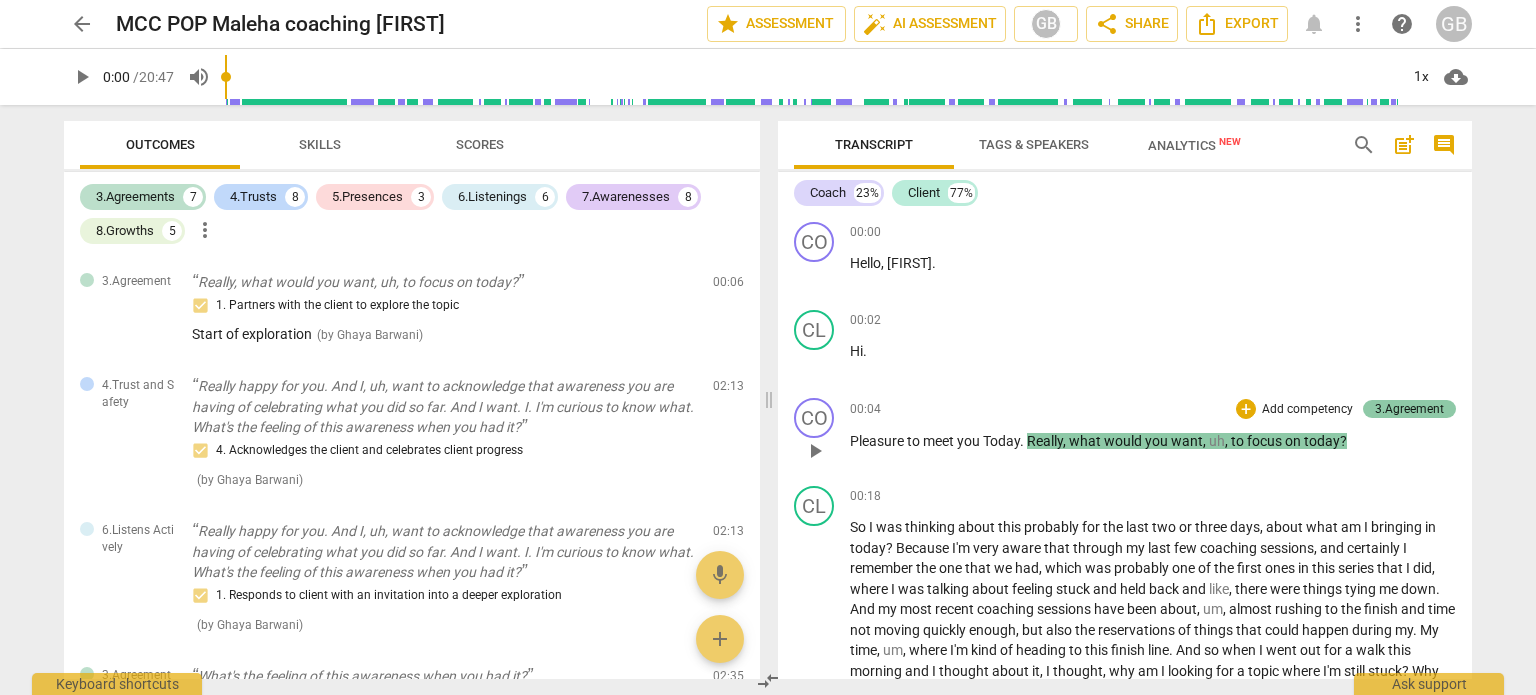 click on "3.Agreement" at bounding box center [1409, 409] 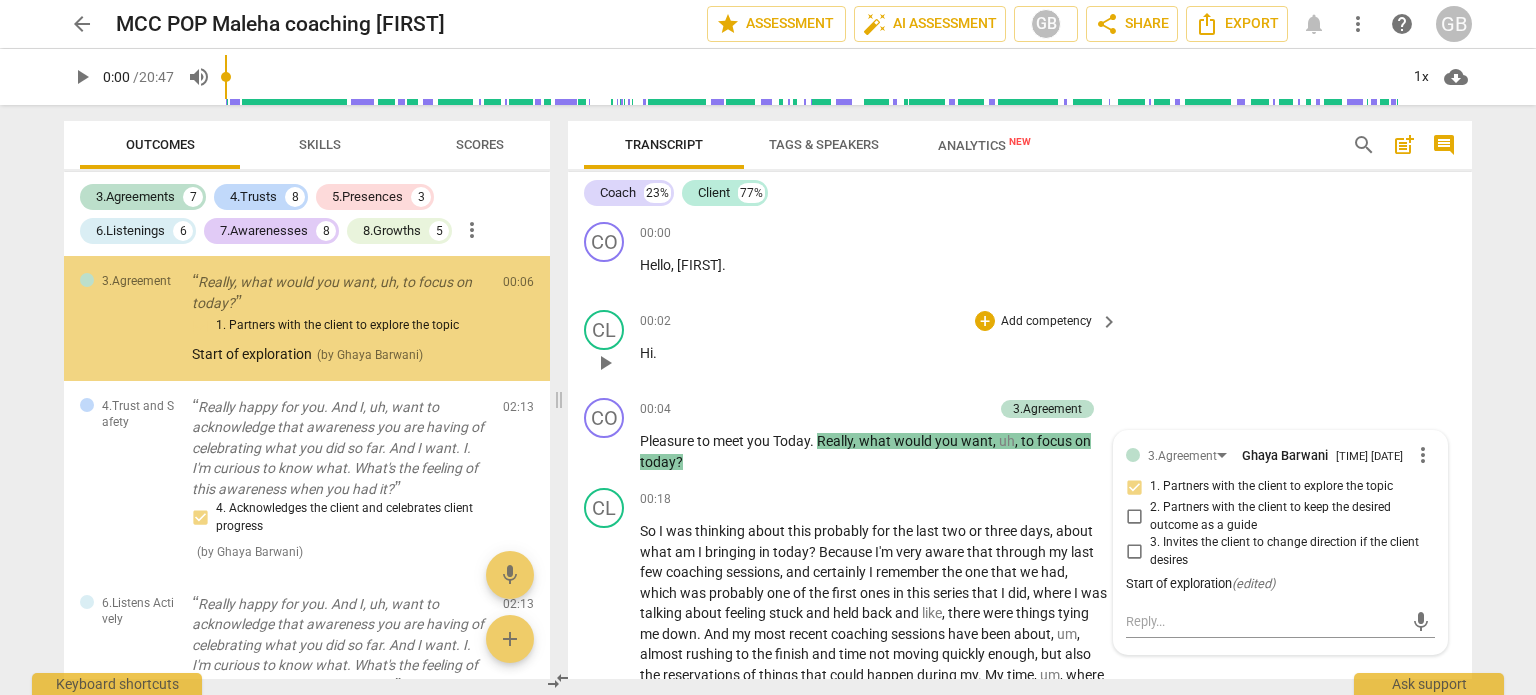 click on "Add competency" at bounding box center [1046, 322] 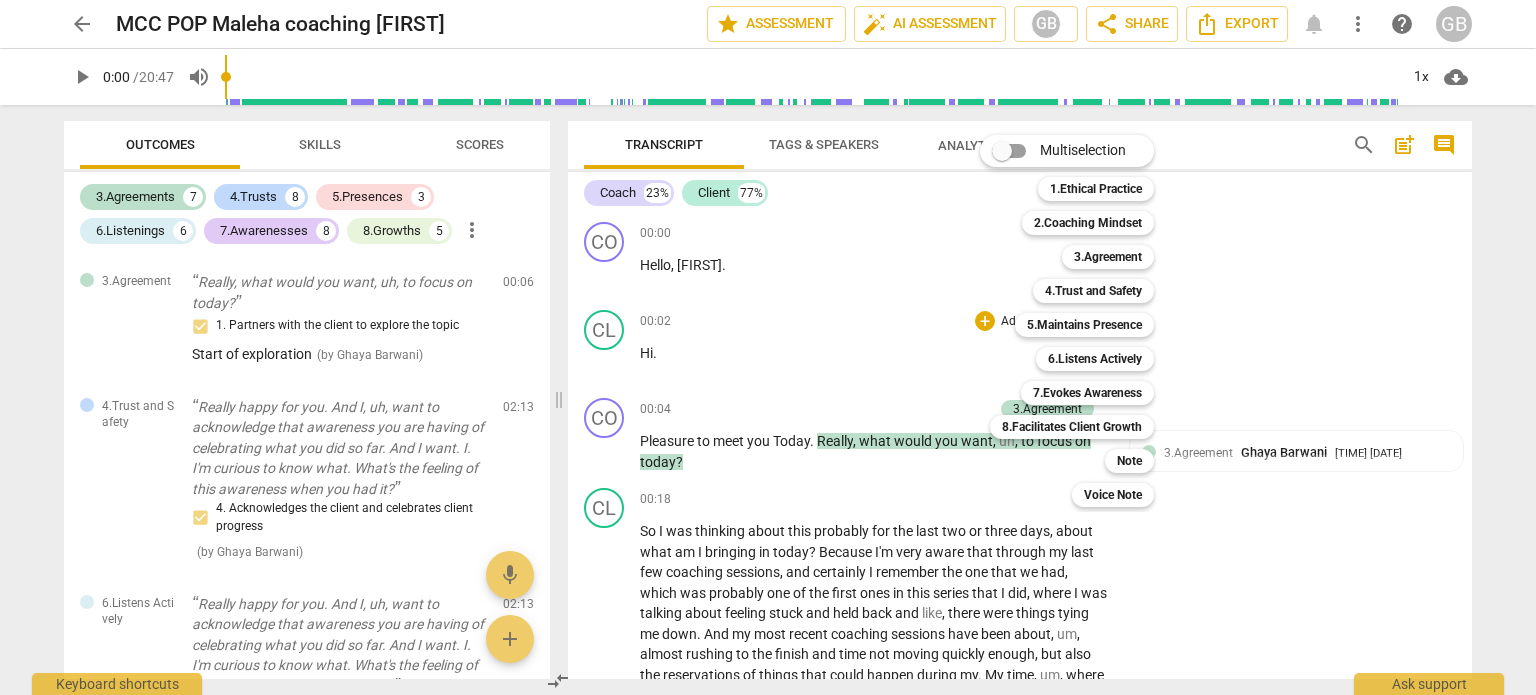 click at bounding box center [768, 347] 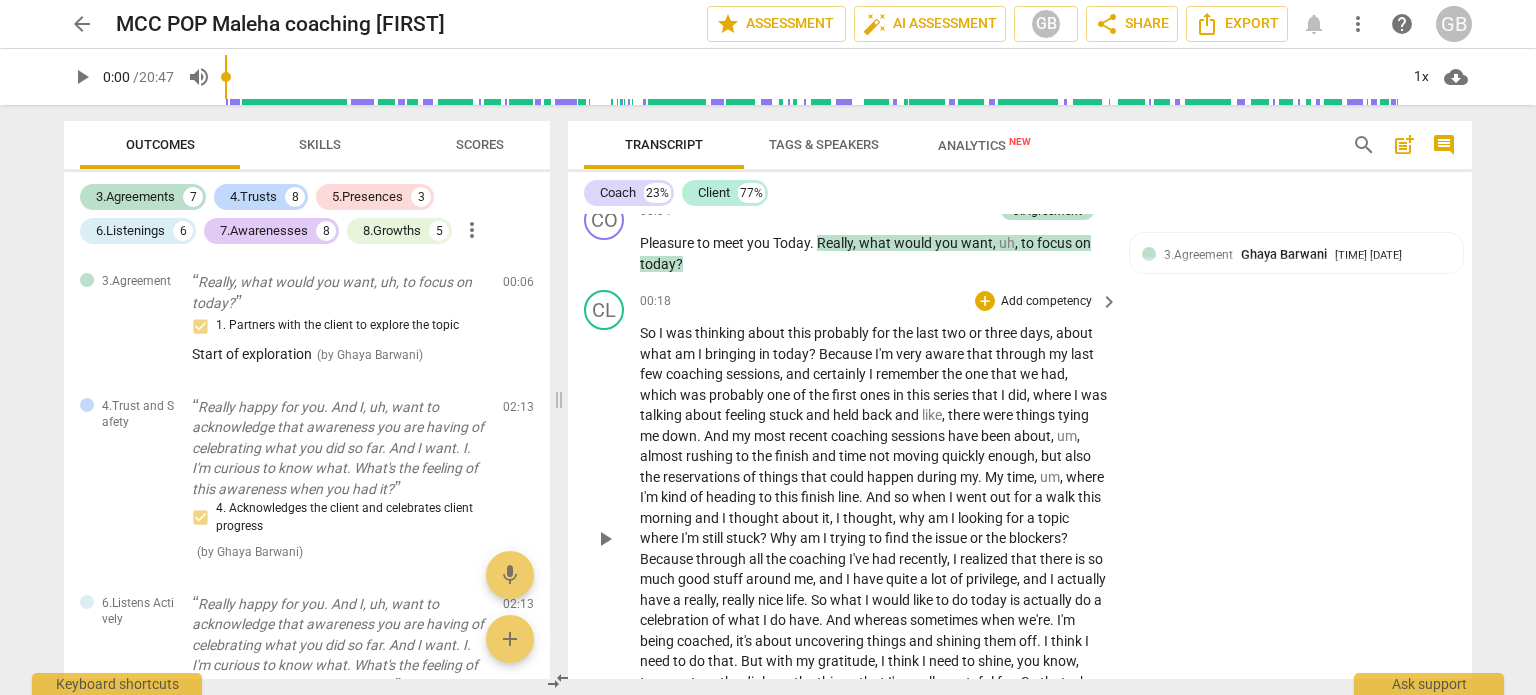 scroll, scrollTop: 200, scrollLeft: 0, axis: vertical 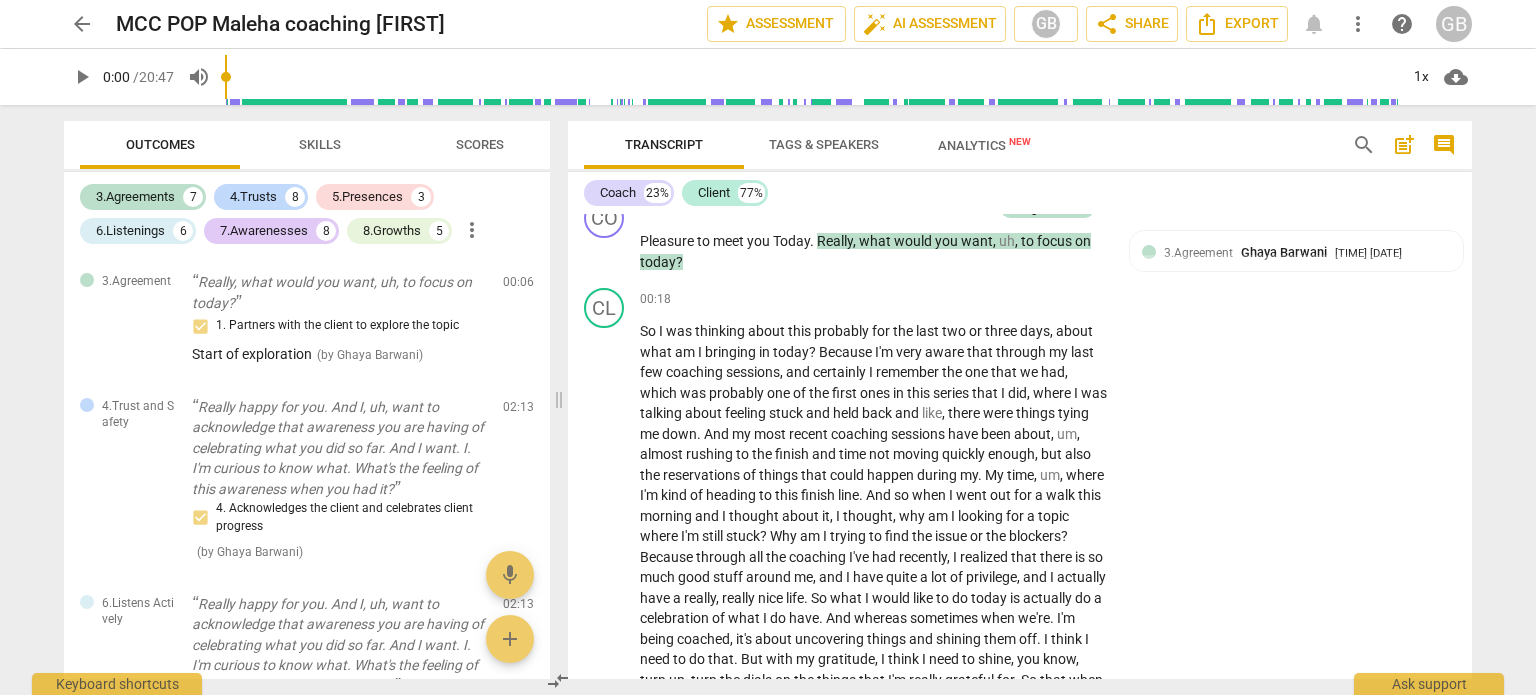 click on "Skills" at bounding box center [320, 144] 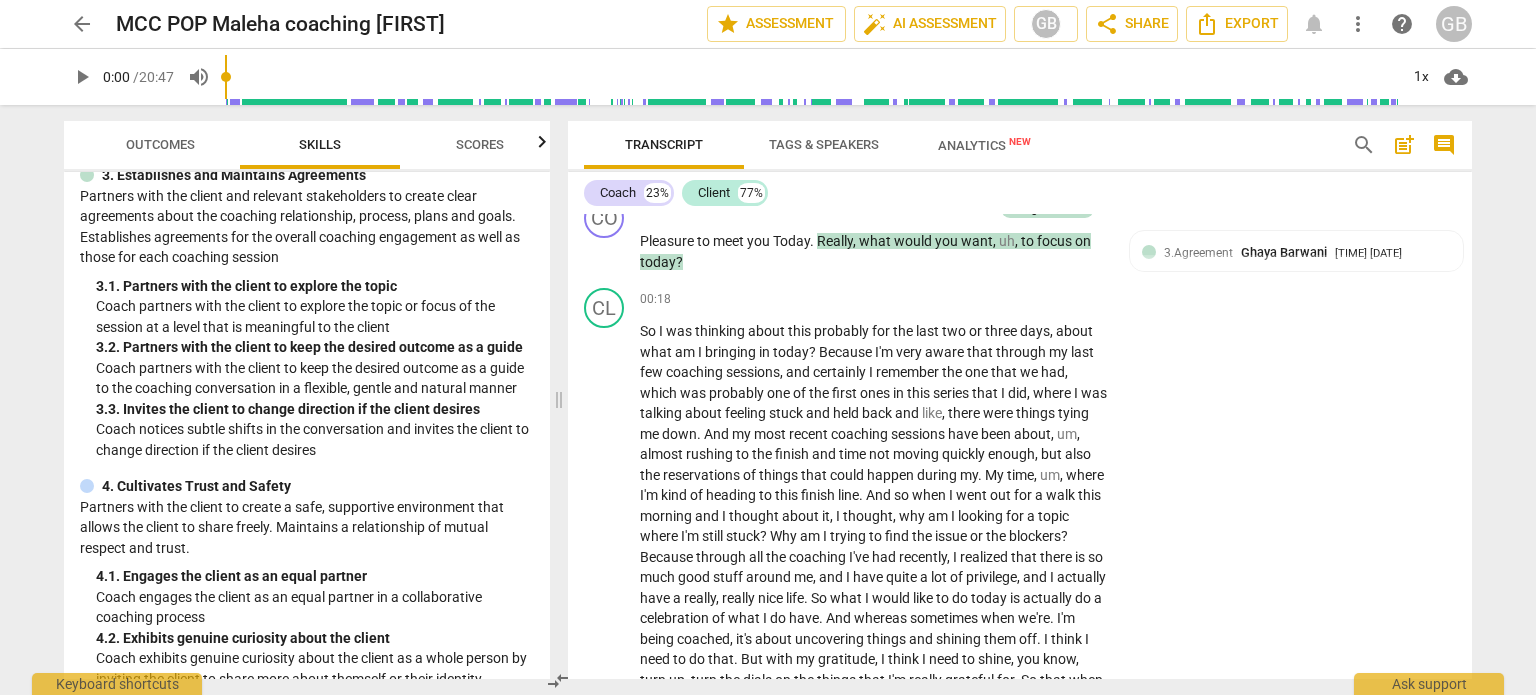 scroll, scrollTop: 300, scrollLeft: 0, axis: vertical 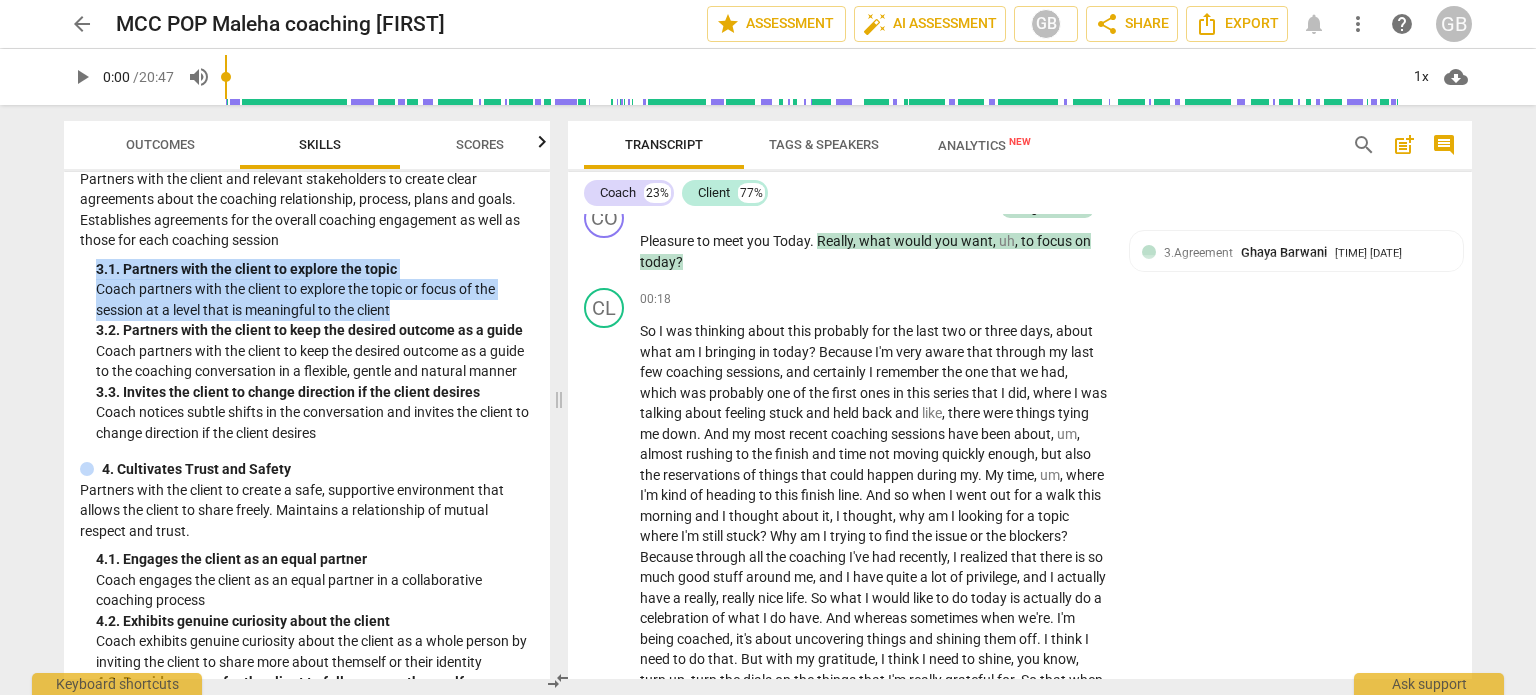 drag, startPoint x: 94, startPoint y: 271, endPoint x: 428, endPoint y: 315, distance: 336.88574 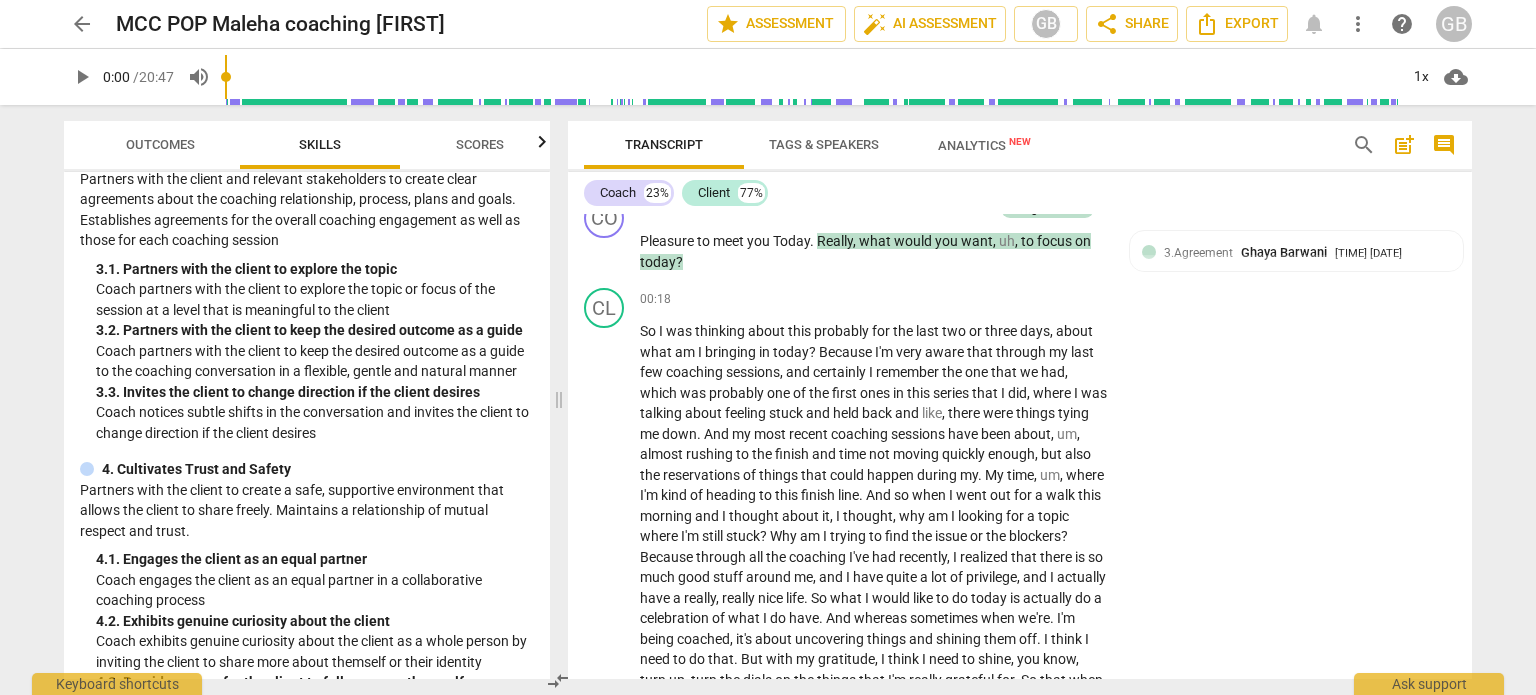 click on "Coach partners with the client to keep the desired outcome as a guide to the coaching conversation in a flexible, gentle and natural manner" at bounding box center (315, 361) 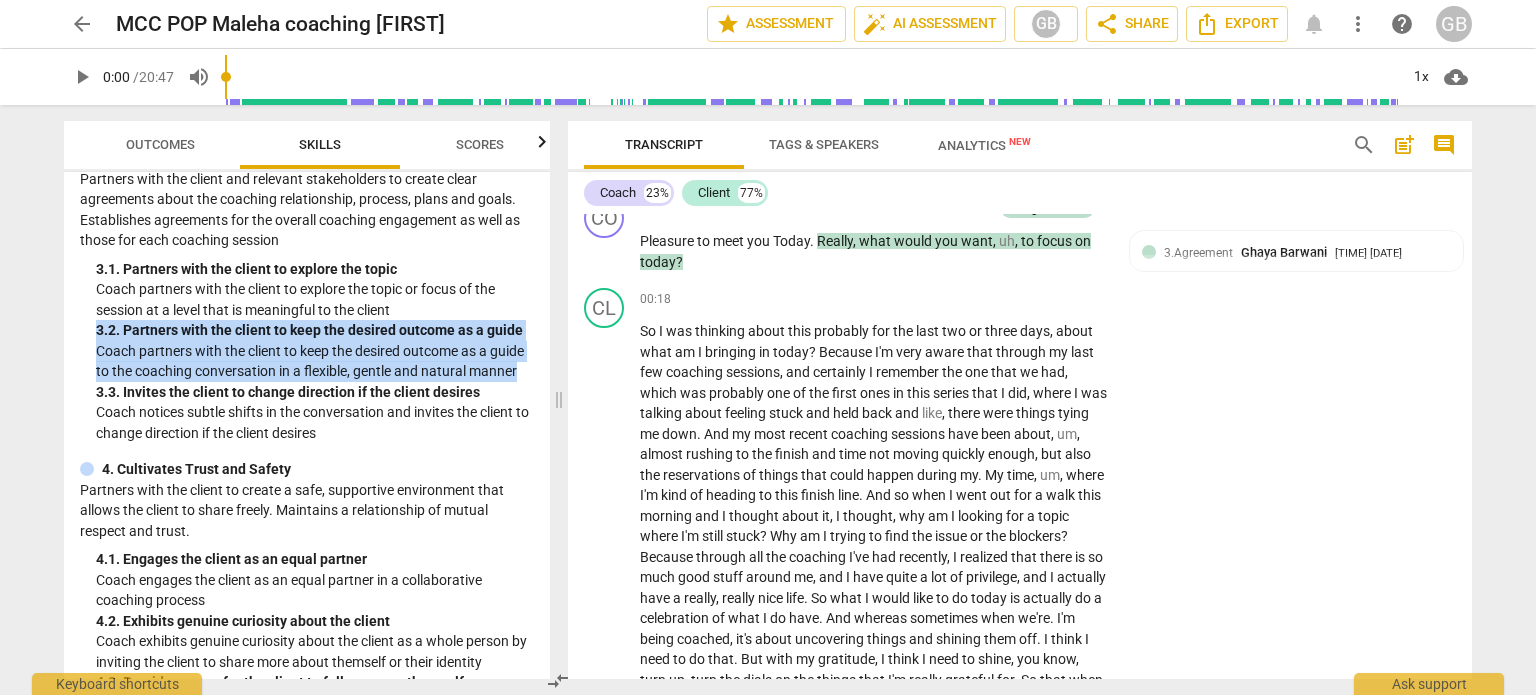 drag, startPoint x: 88, startPoint y: 327, endPoint x: 288, endPoint y: 390, distance: 209.68787 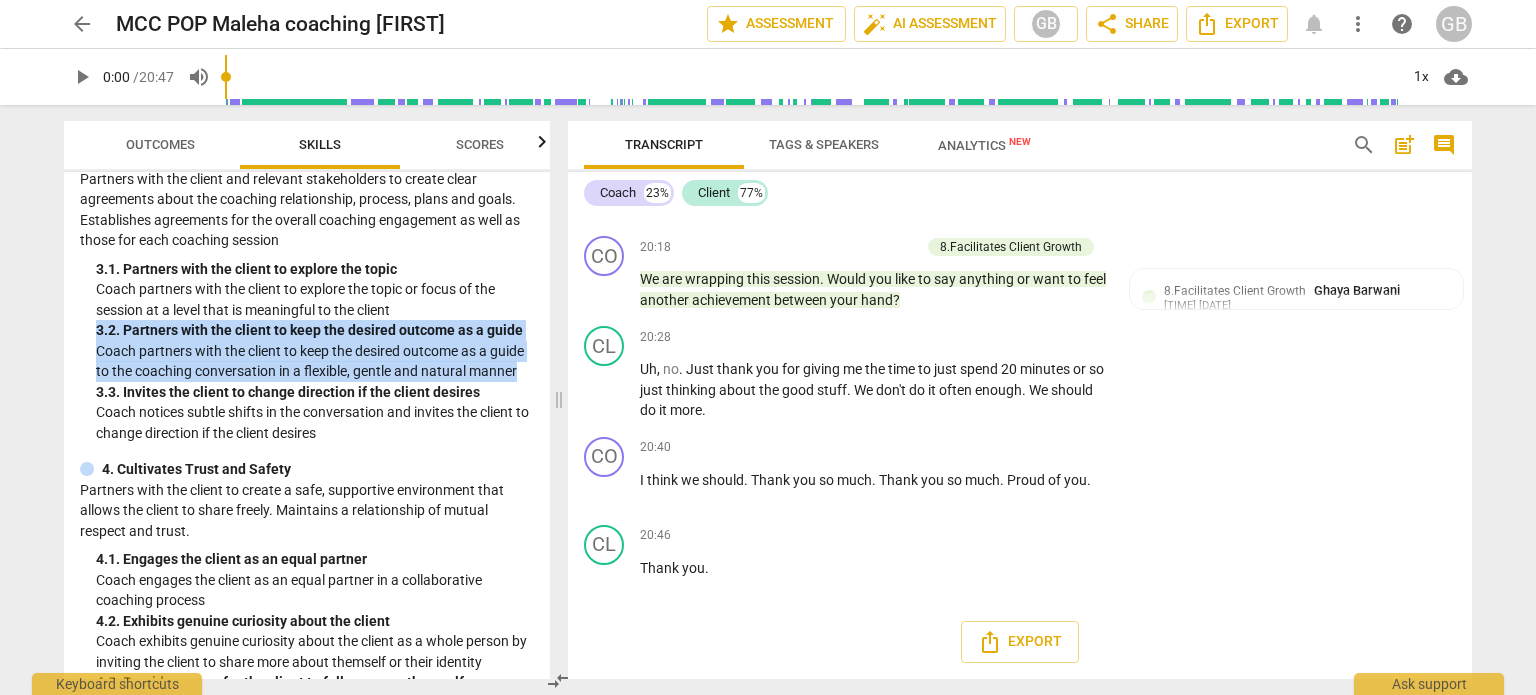 scroll, scrollTop: 7727, scrollLeft: 0, axis: vertical 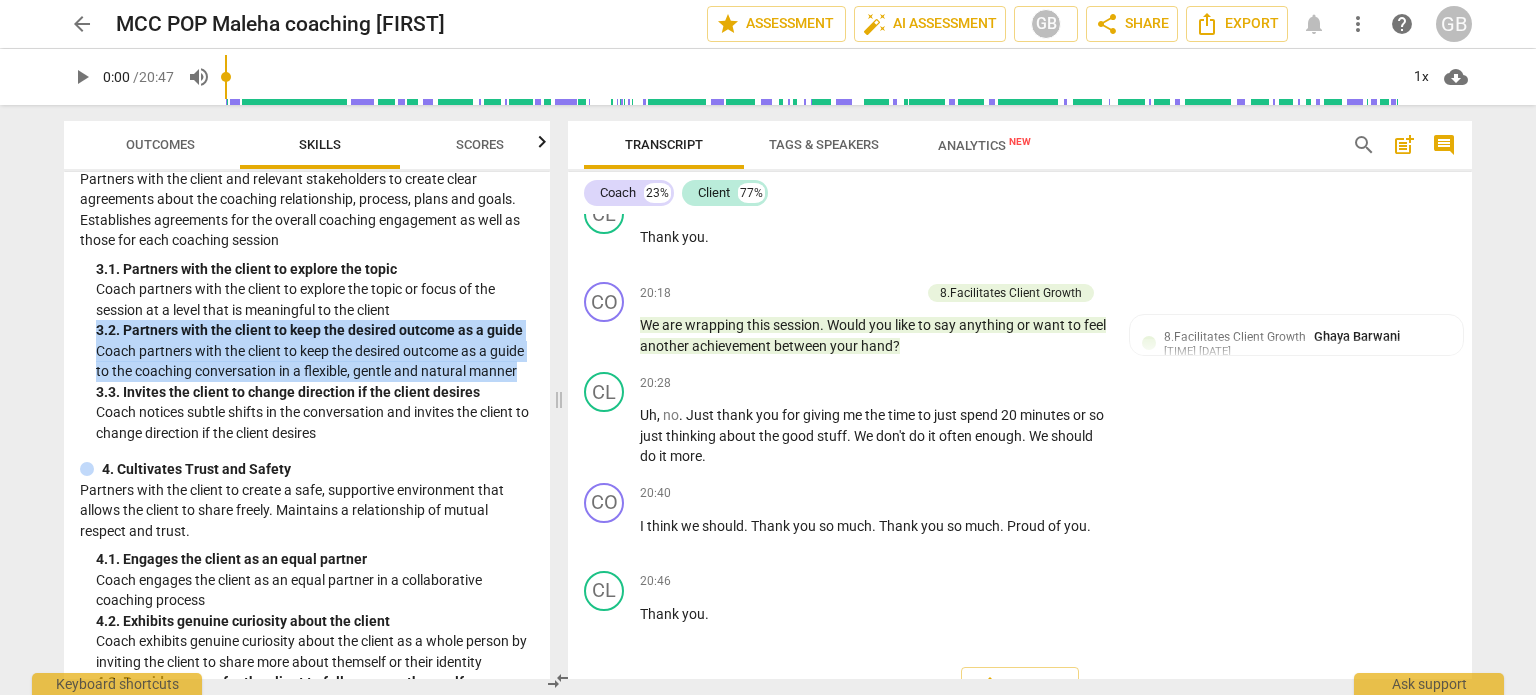 click on "Coach partners with the client to keep the desired outcome as a guide to the coaching conversation in a flexible, gentle and natural manner" at bounding box center [315, 361] 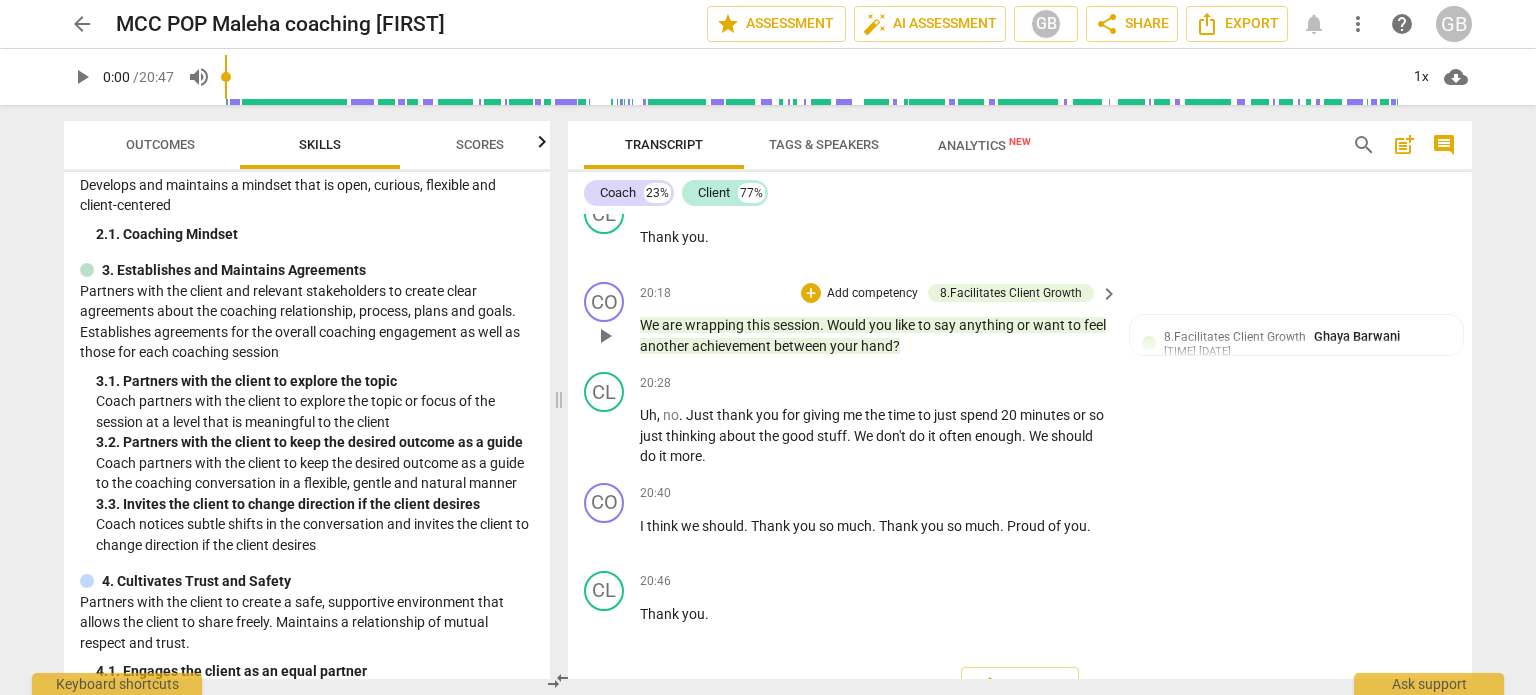 scroll, scrollTop: 200, scrollLeft: 0, axis: vertical 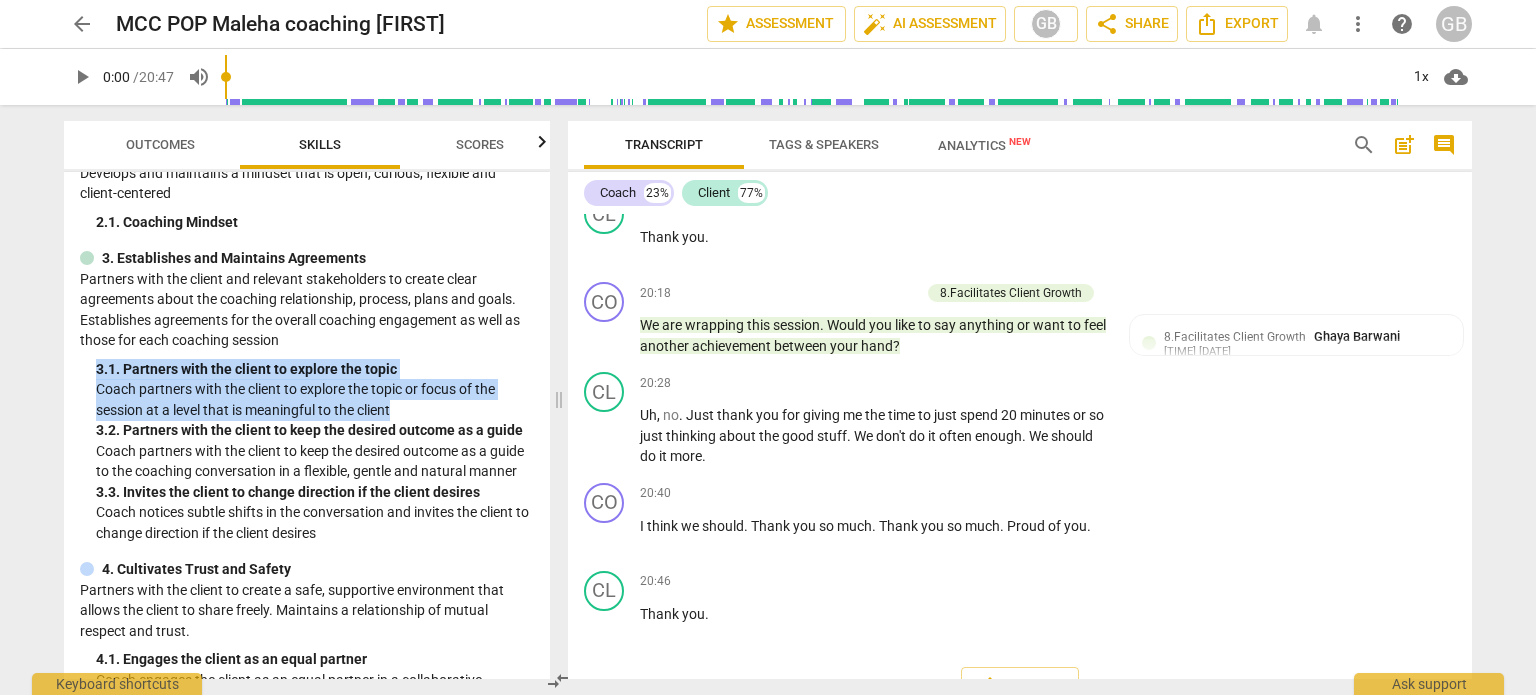 drag, startPoint x: 91, startPoint y: 367, endPoint x: 411, endPoint y: 402, distance: 321.9084 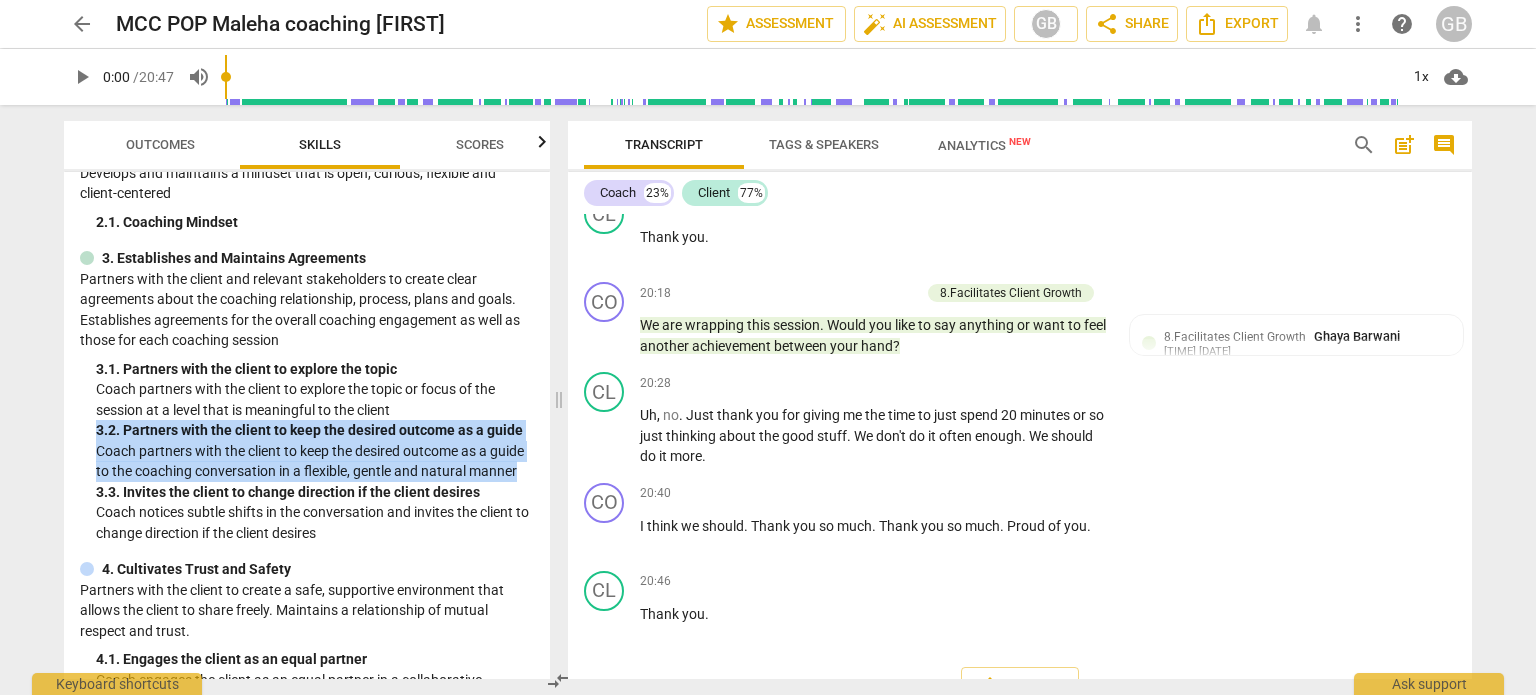 drag, startPoint x: 95, startPoint y: 430, endPoint x: 193, endPoint y: 489, distance: 114.38969 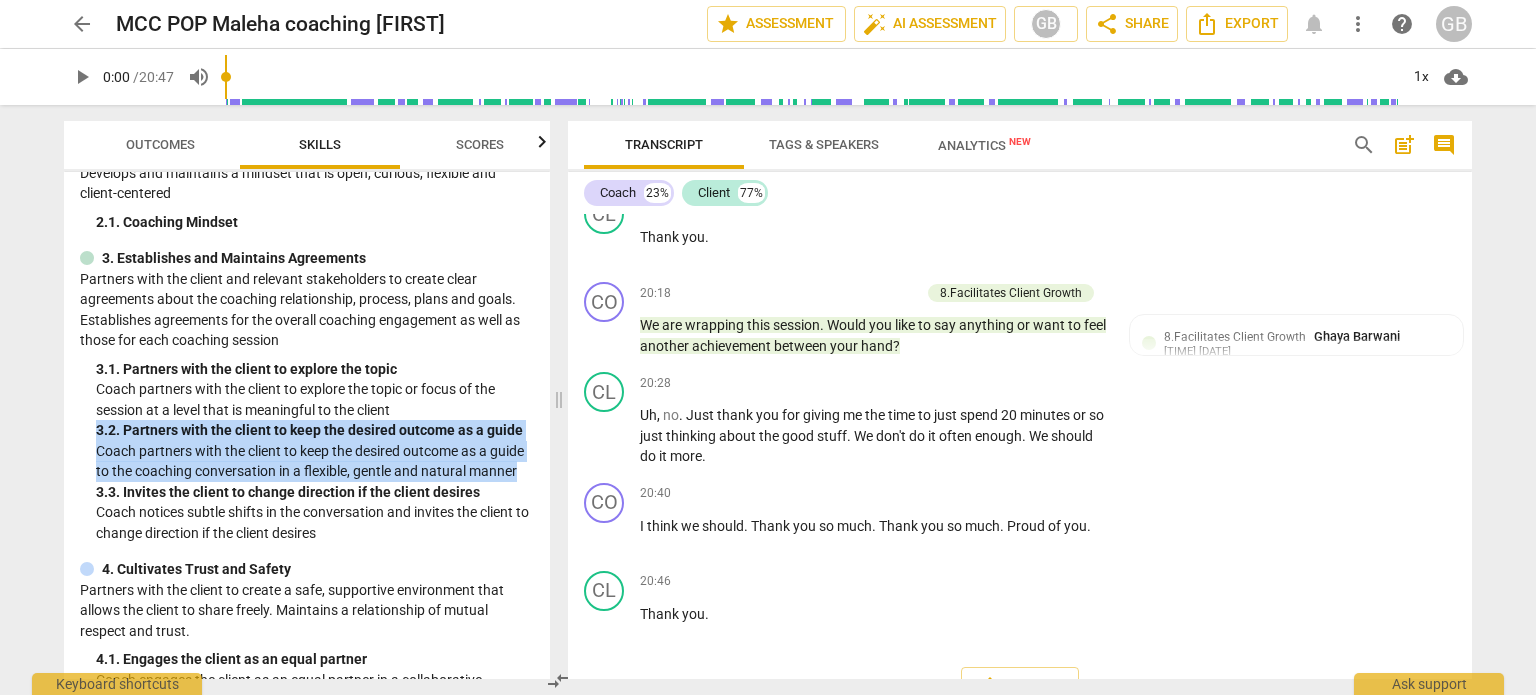 click on "3. Establishes and Maintains Agreements  Partners with the client and relevant stakeholders to create clear agreements about the coaching relationship, process, plans and goals. Establishes agreements for the overall coaching engagement as well as those for each coaching session 3. 1. Partners with the client to explore the topic Coach partners with the client to explore the topic or focus of the session at a level that is meaningful to the client 3. 2. Partners with the client to keep the desired outcome as a guide Coach partners with the client to keep the desired outcome as a guide to the coaching conversation in a flexible, gentle and natural manner 3. 3. Invites the client to change direction if the client desires Coach notices subtle shifts in the conversation and invites the client to change direction if the client desires" at bounding box center [307, 395] 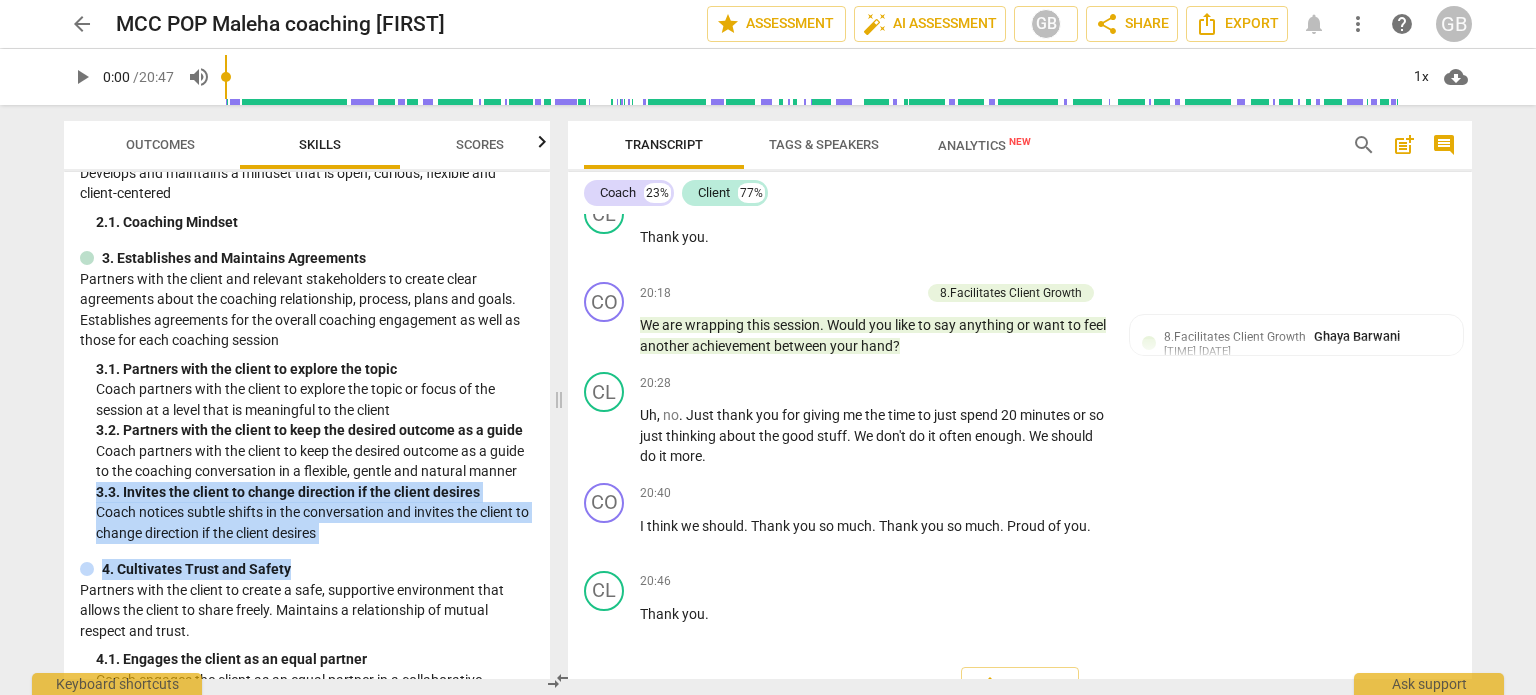 drag, startPoint x: 89, startPoint y: 513, endPoint x: 331, endPoint y: 567, distance: 247.95161 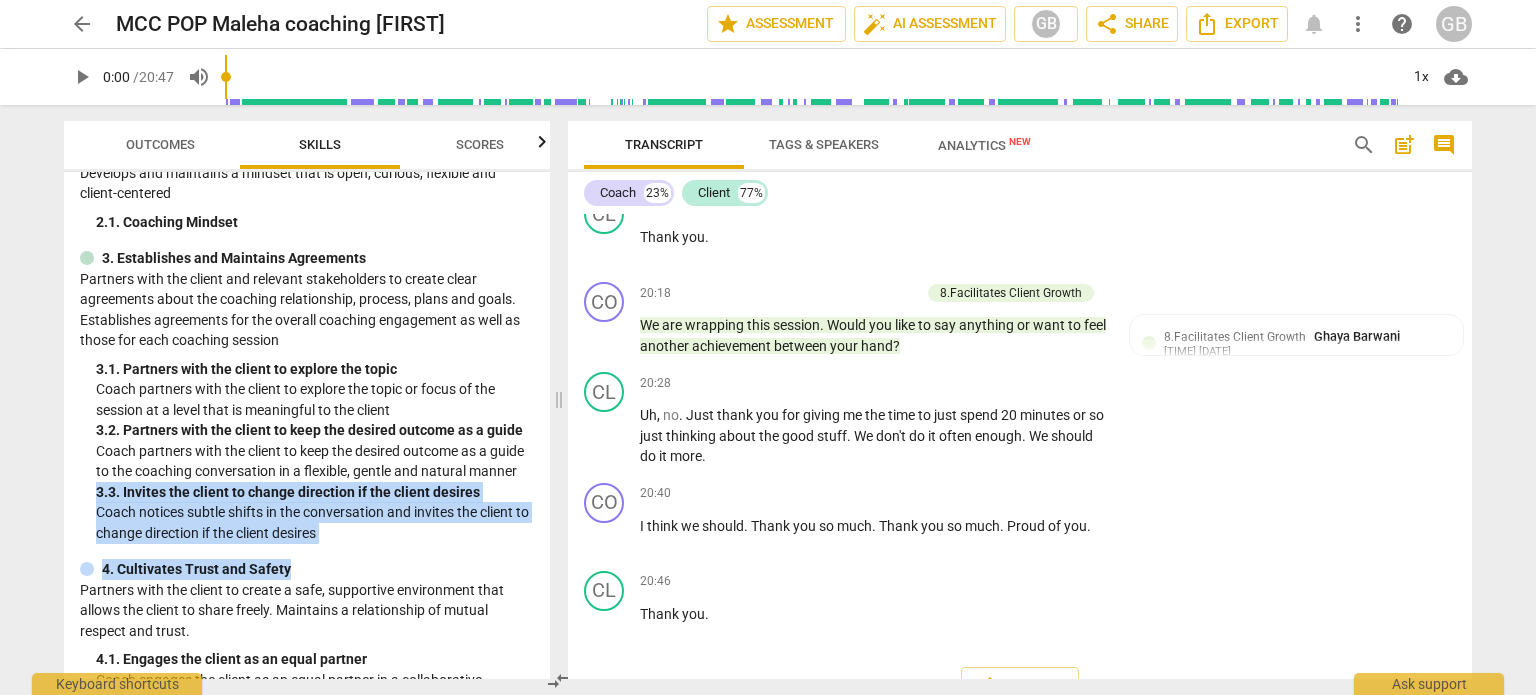 click on "Minimum Skills Requirements for MCC (2023) visibility 1. Demonstrates Ethical Practice Understands and consistently applies coaching ethics and standards of coaching 1. 1. Ethical Practice 2. Embodies a Coaching Mindset Develops and maintains a mindset that is open, curious, flexible and client-centered 2. 1. Coaching Mindset 3. Establishes and Maintains Agreements  Partners with the client and relevant stakeholders to create clear agreements about the coaching relationship, process, plans and goals. Establishes agreements for the overall coaching engagement as well as those for each coaching session 3. 1. Partners with the client to explore the topic Coach partners with the client to explore the topic or focus of the session at a level that is meaningful to the client 3. 2. Partners with the client to keep the desired outcome as a guide Coach partners with the client to keep the desired outcome as a guide to the coaching conversation in a flexible, gentle and natural manner 3. 4. Cultivates Trust and Safety" at bounding box center [307, 425] 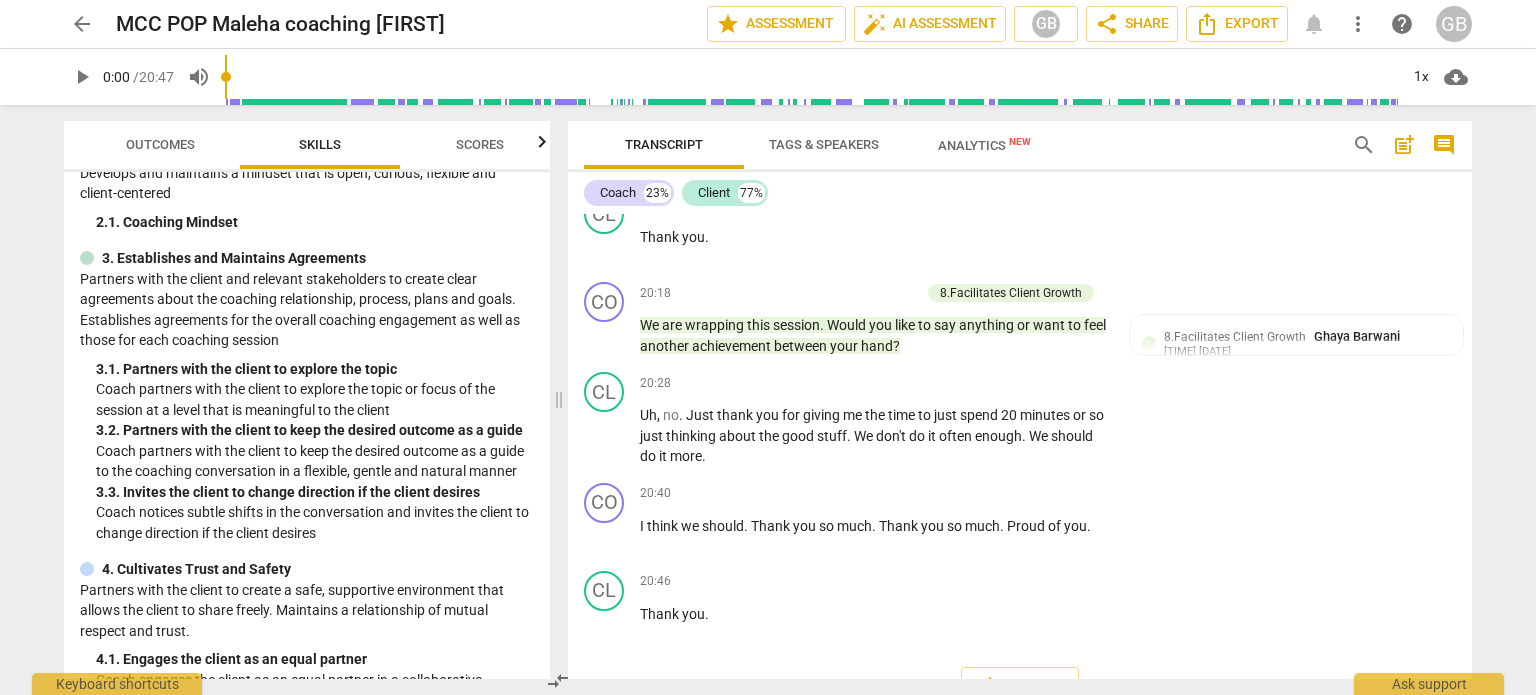 click on "Coach partners with the client to keep the desired outcome as a guide to the coaching conversation in a flexible, gentle and natural manner" at bounding box center [315, 461] 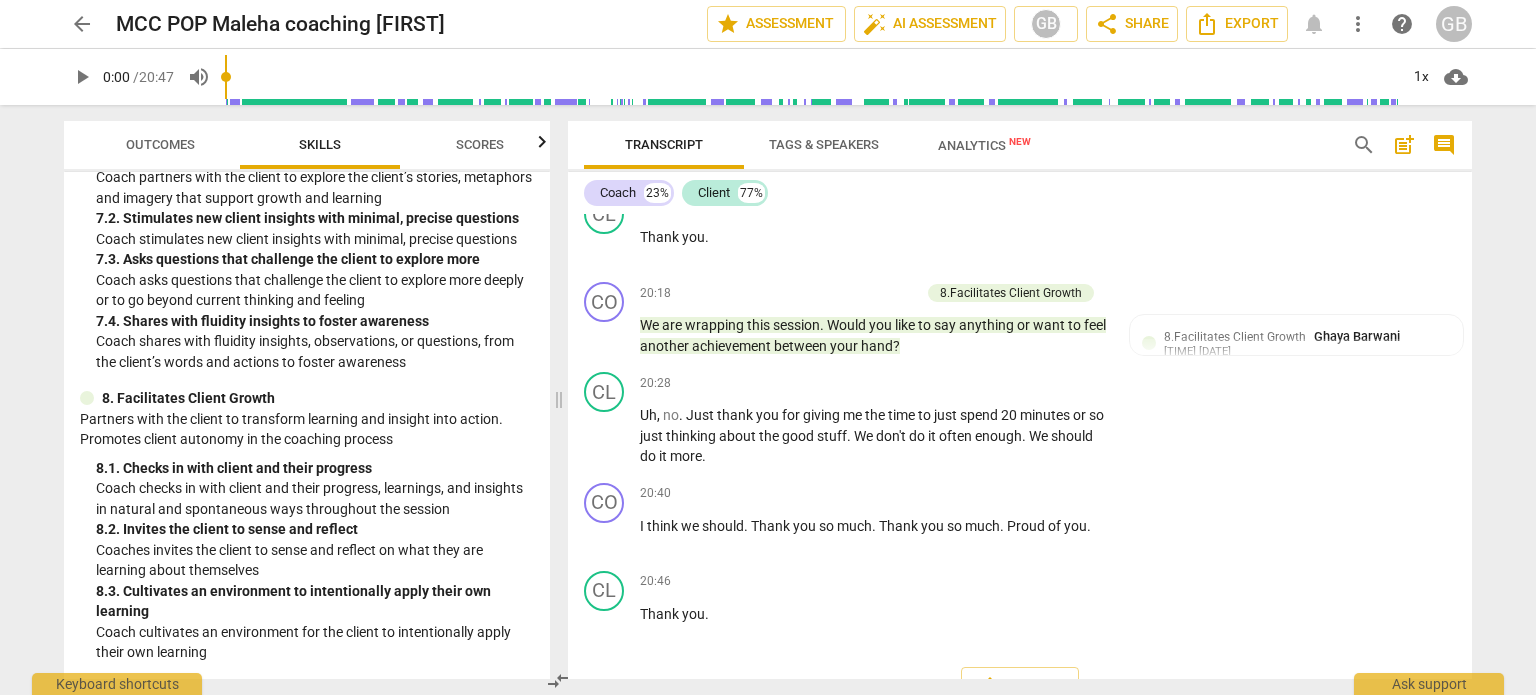 scroll, scrollTop: 1635, scrollLeft: 0, axis: vertical 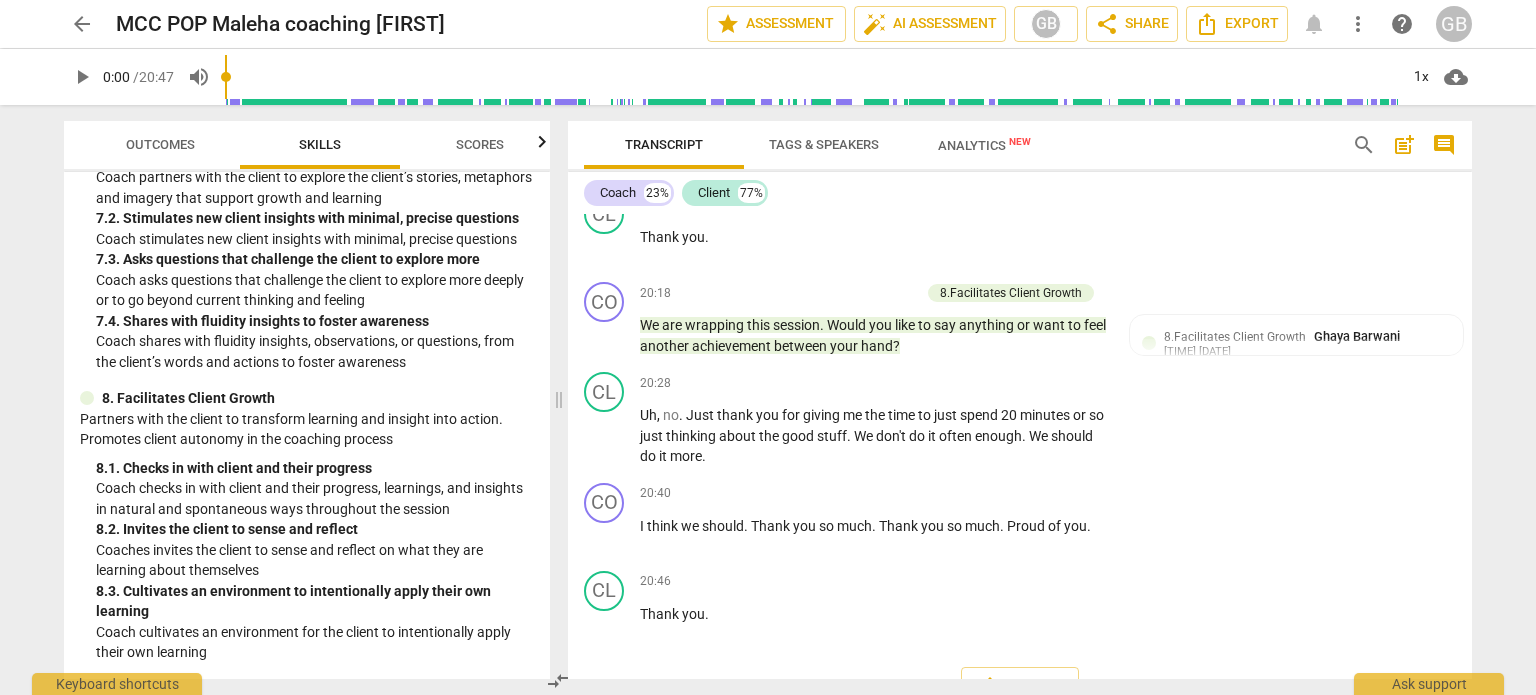 click on "Coach checks in with client and their progress, learnings, and insights in natural and spontaneous ways throughout the session" at bounding box center [315, 498] 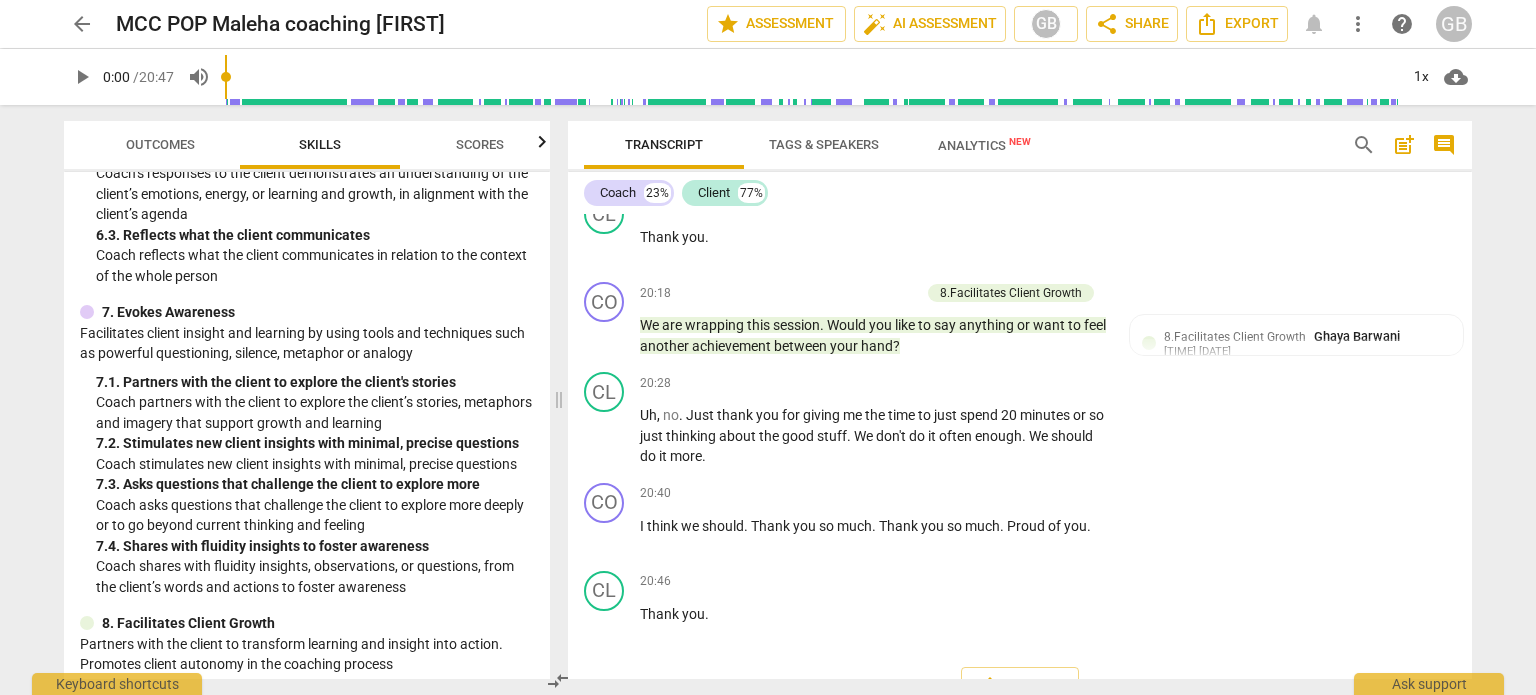 scroll, scrollTop: 1635, scrollLeft: 0, axis: vertical 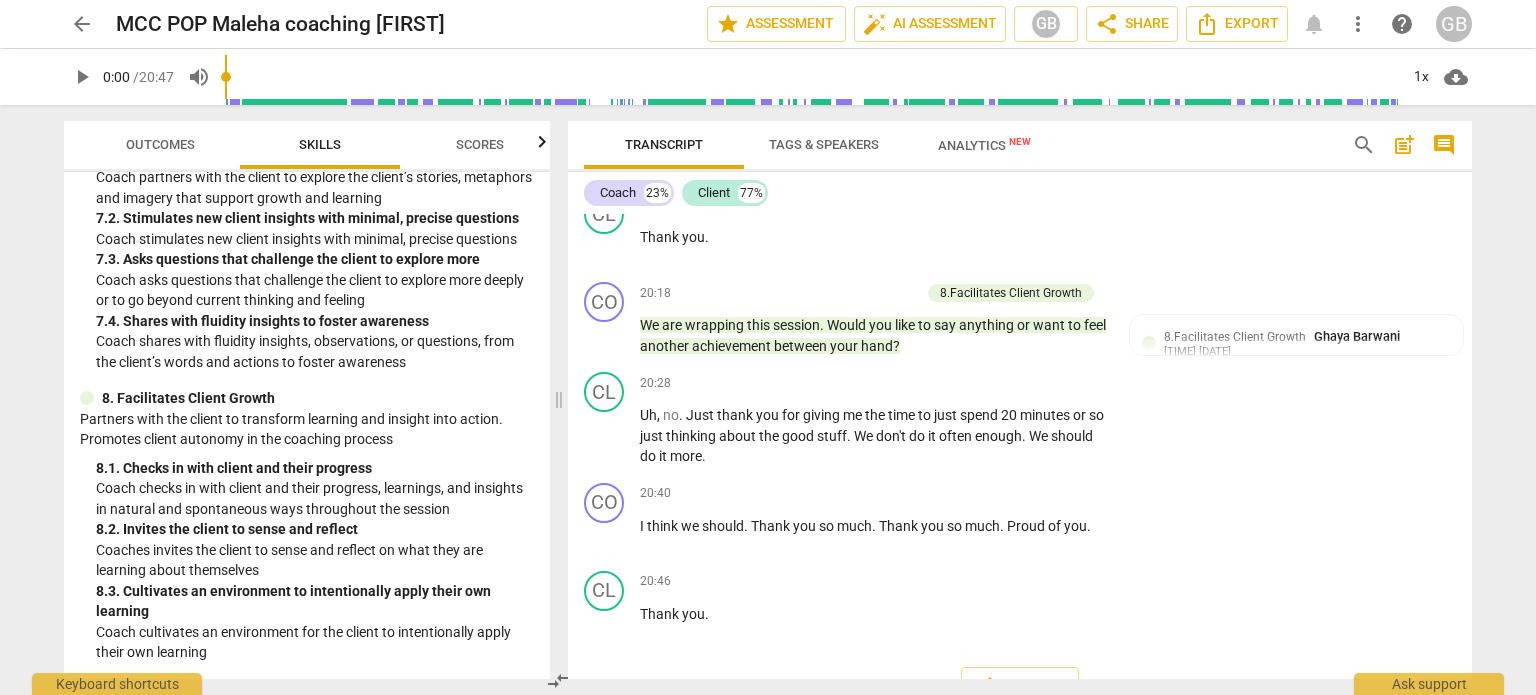 click on "Coach checks in with client and their progress, learnings, and insights in natural and spontaneous ways throughout the session" at bounding box center [315, 498] 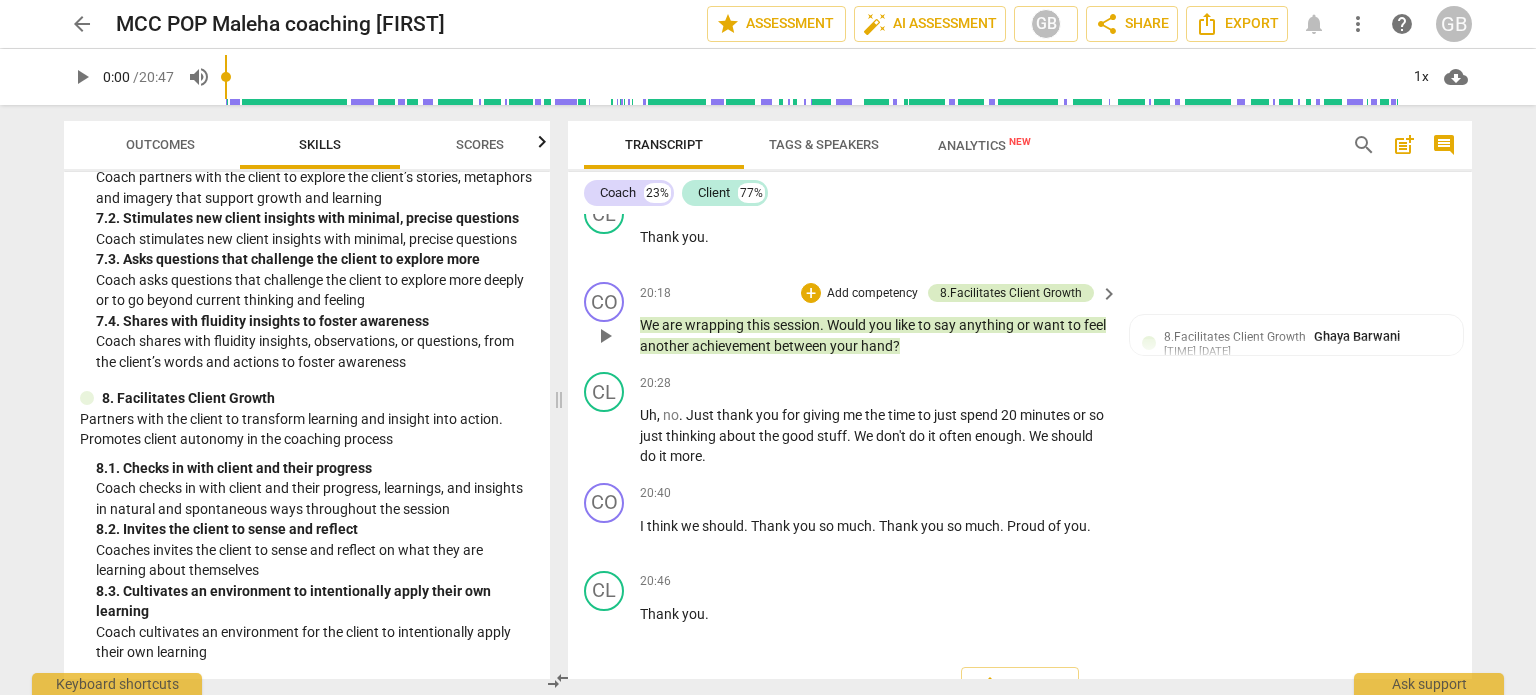 click on "8.Facilitates Client Growth" at bounding box center (1011, 293) 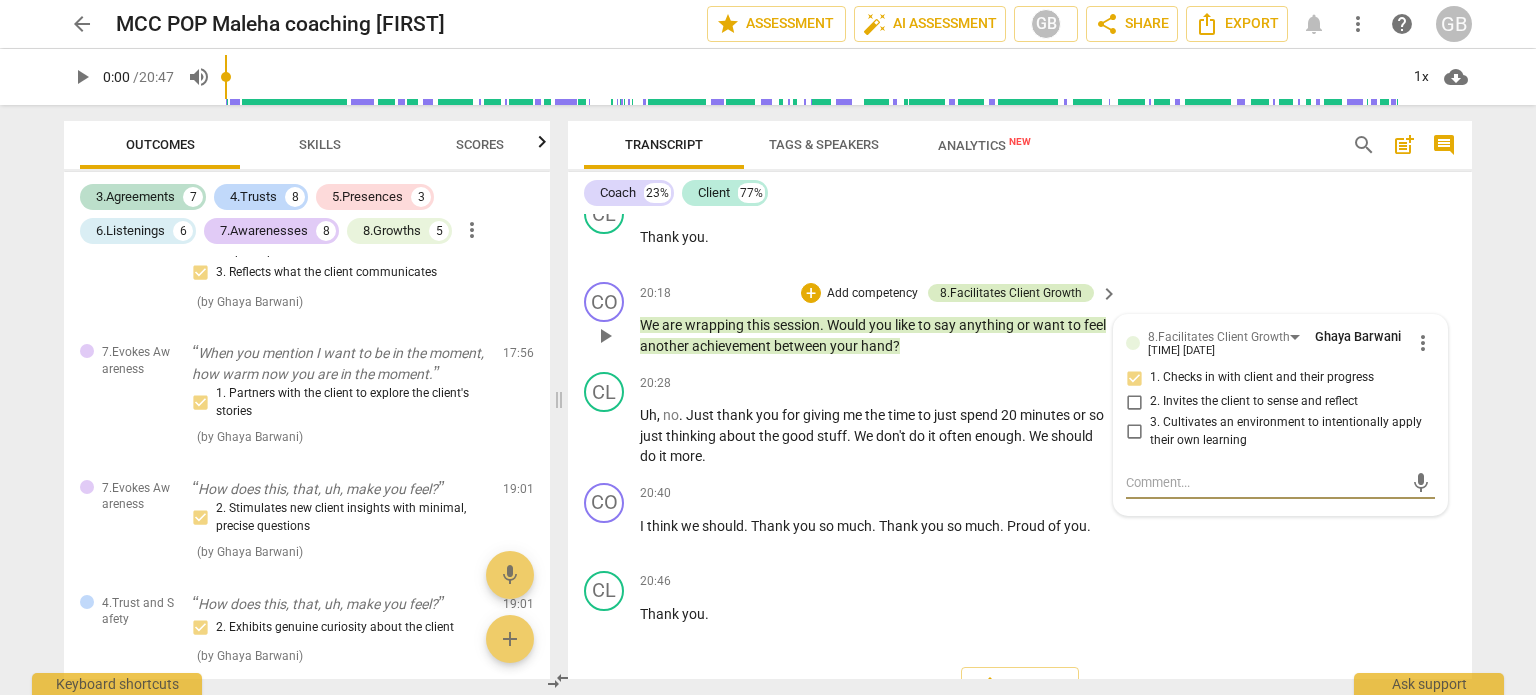 scroll, scrollTop: 4809, scrollLeft: 0, axis: vertical 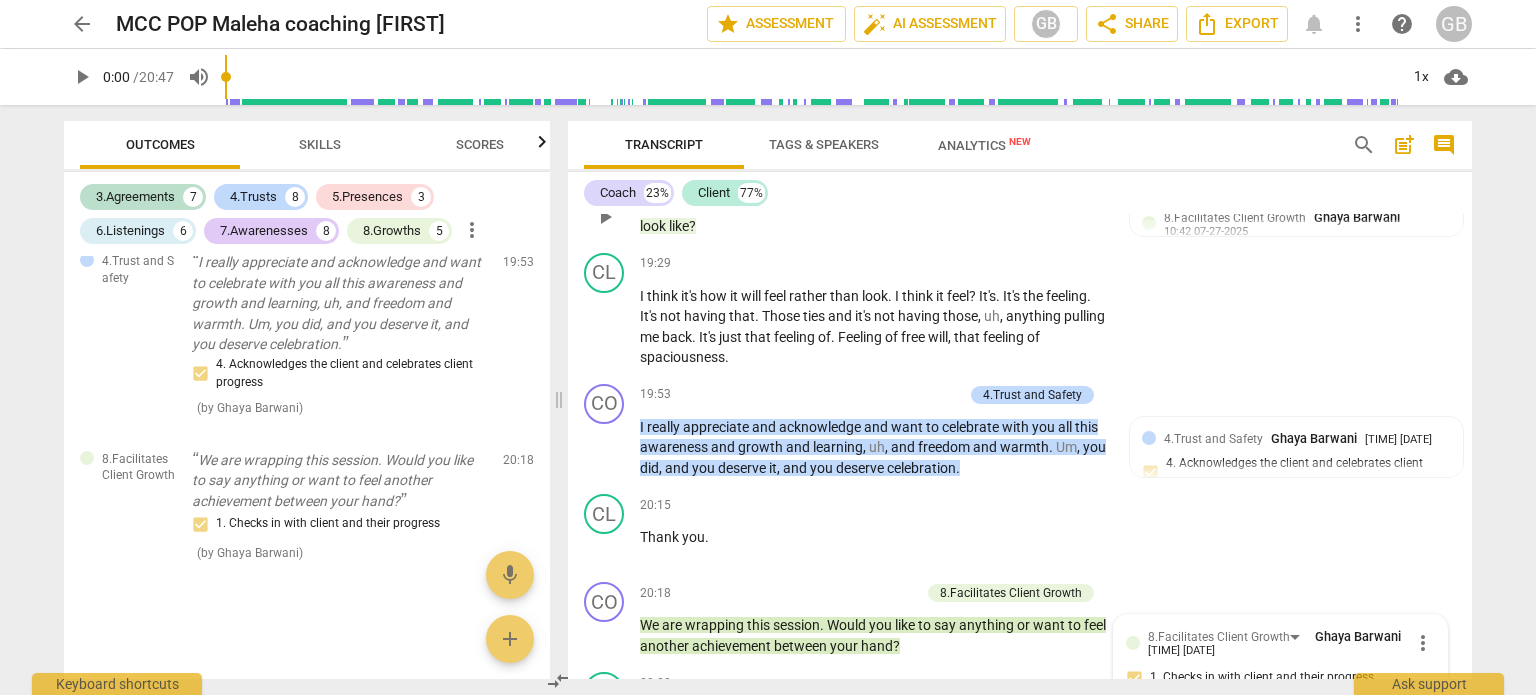 click on "And   how   would   celebration   and   appreciation   for   [FIRST] ,   for   all   what   he   did   look   like ?" at bounding box center (874, 216) 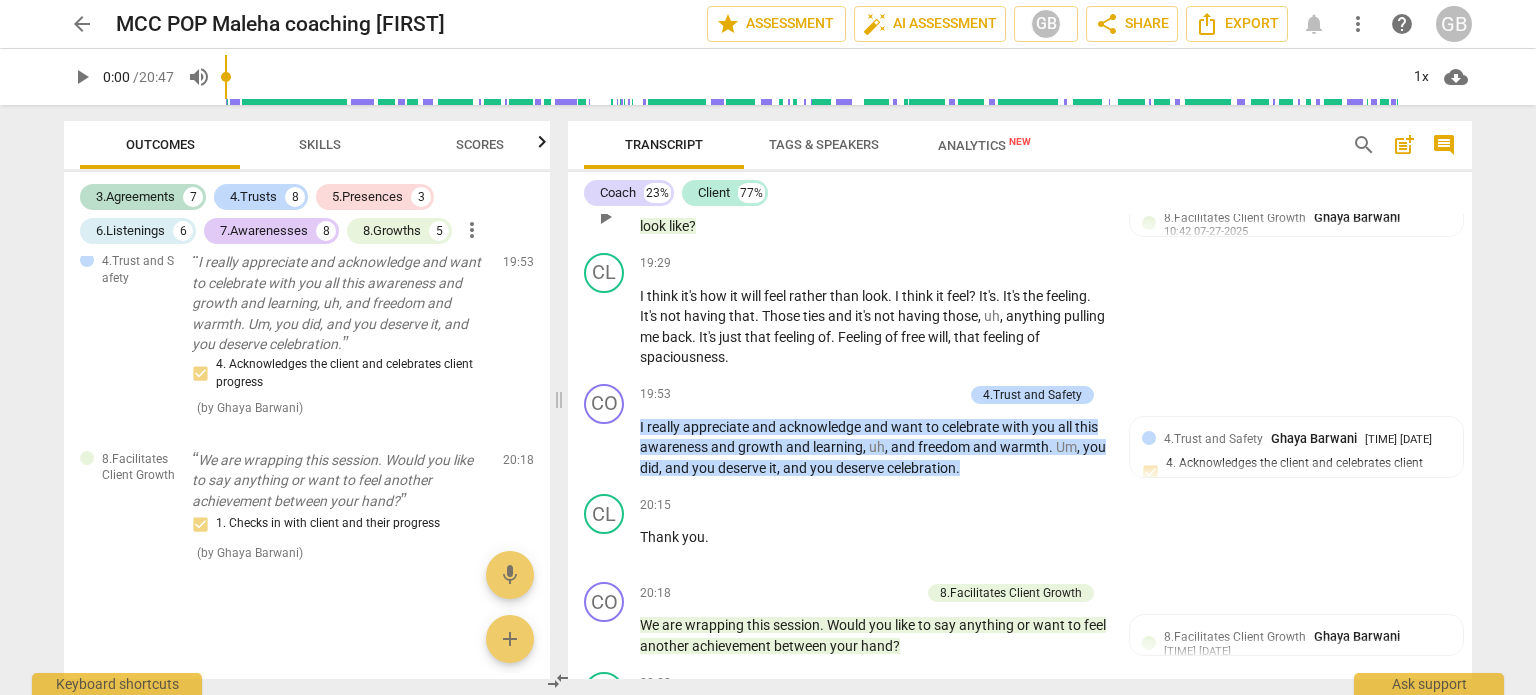 click on "what" at bounding box center (1046, 206) 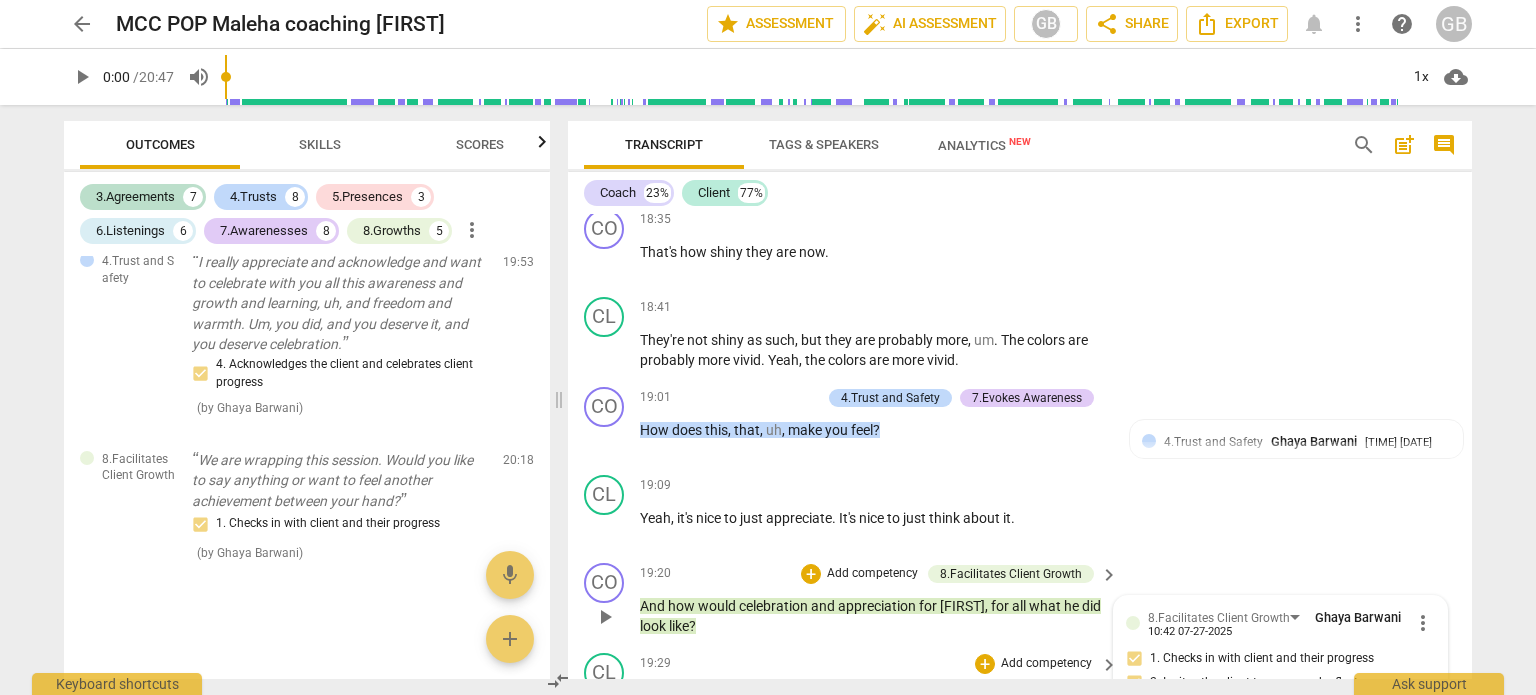 scroll, scrollTop: 6927, scrollLeft: 0, axis: vertical 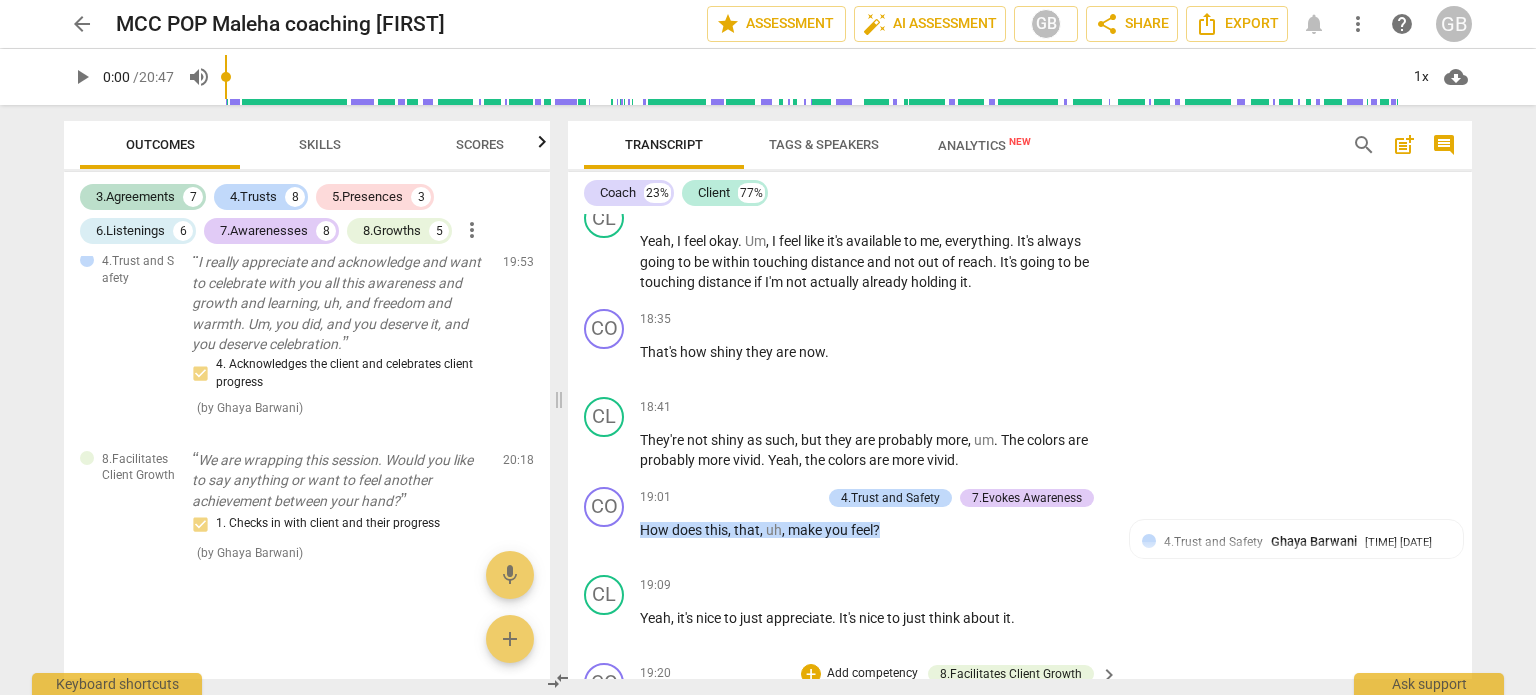 click on "Skills" at bounding box center (320, 144) 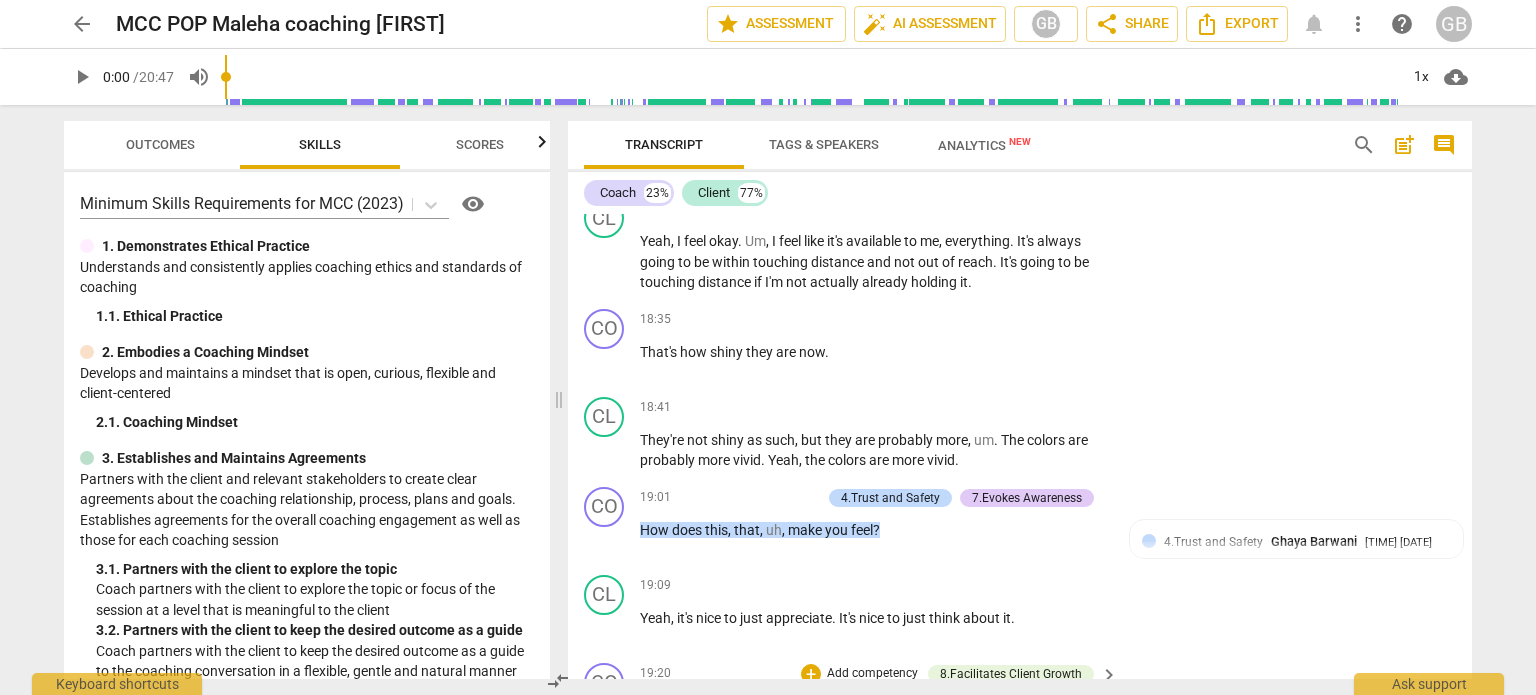 click on "Outcomes" at bounding box center [160, 144] 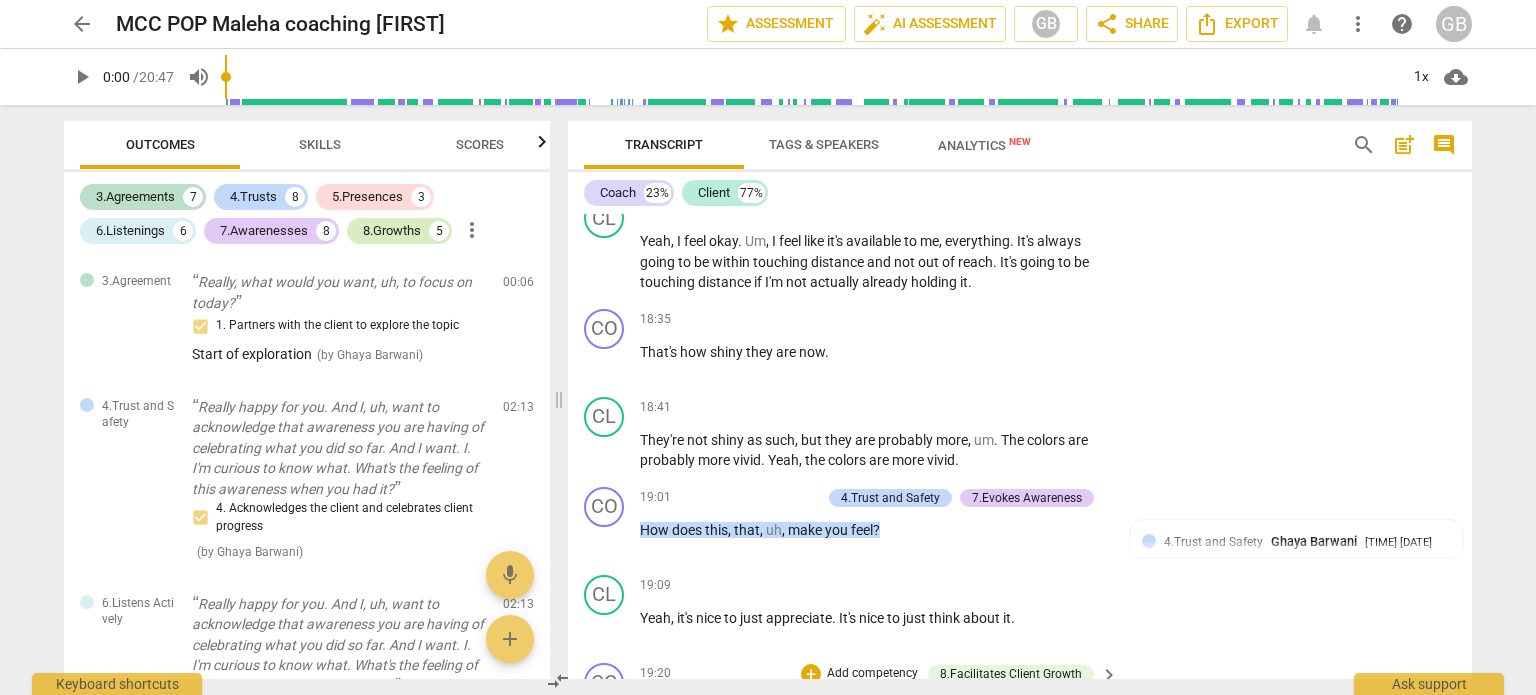 click on "8.Growths" at bounding box center (392, 231) 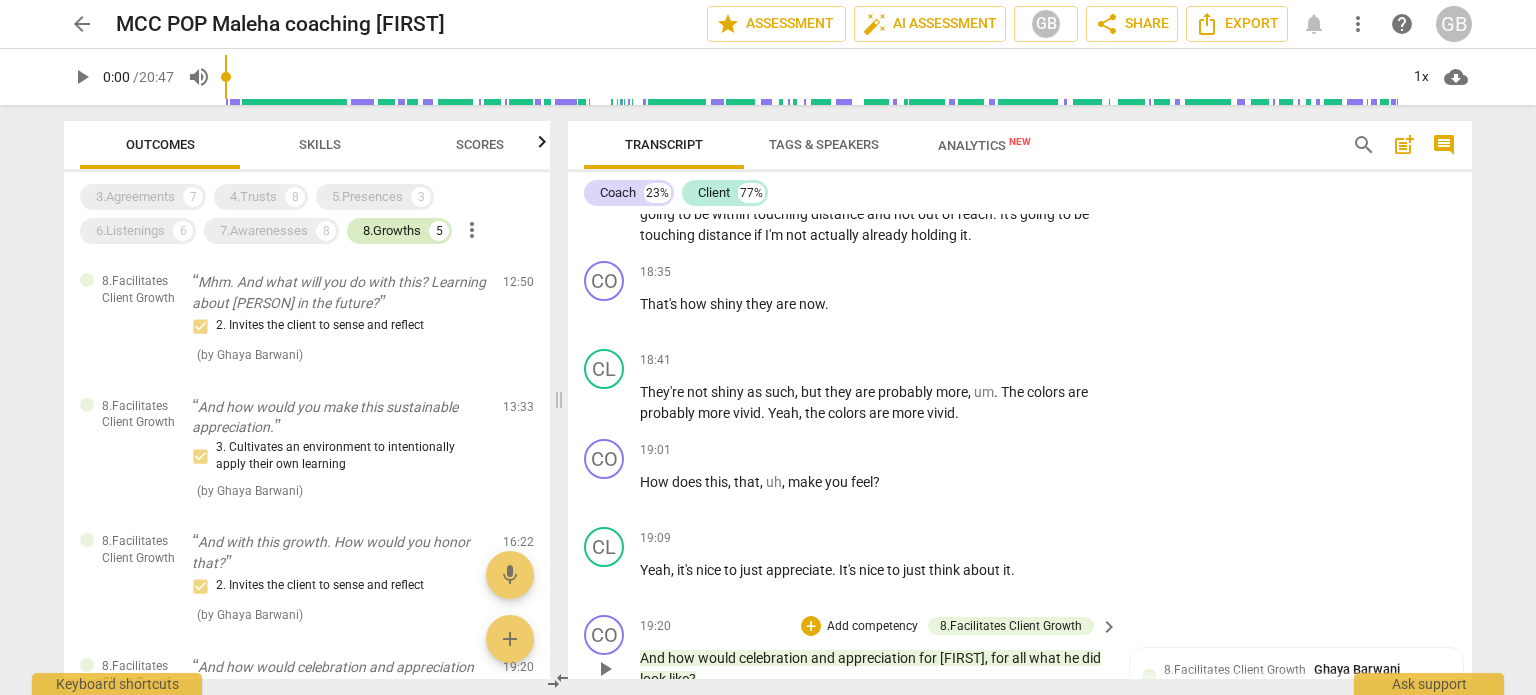 scroll, scrollTop: 6889, scrollLeft: 0, axis: vertical 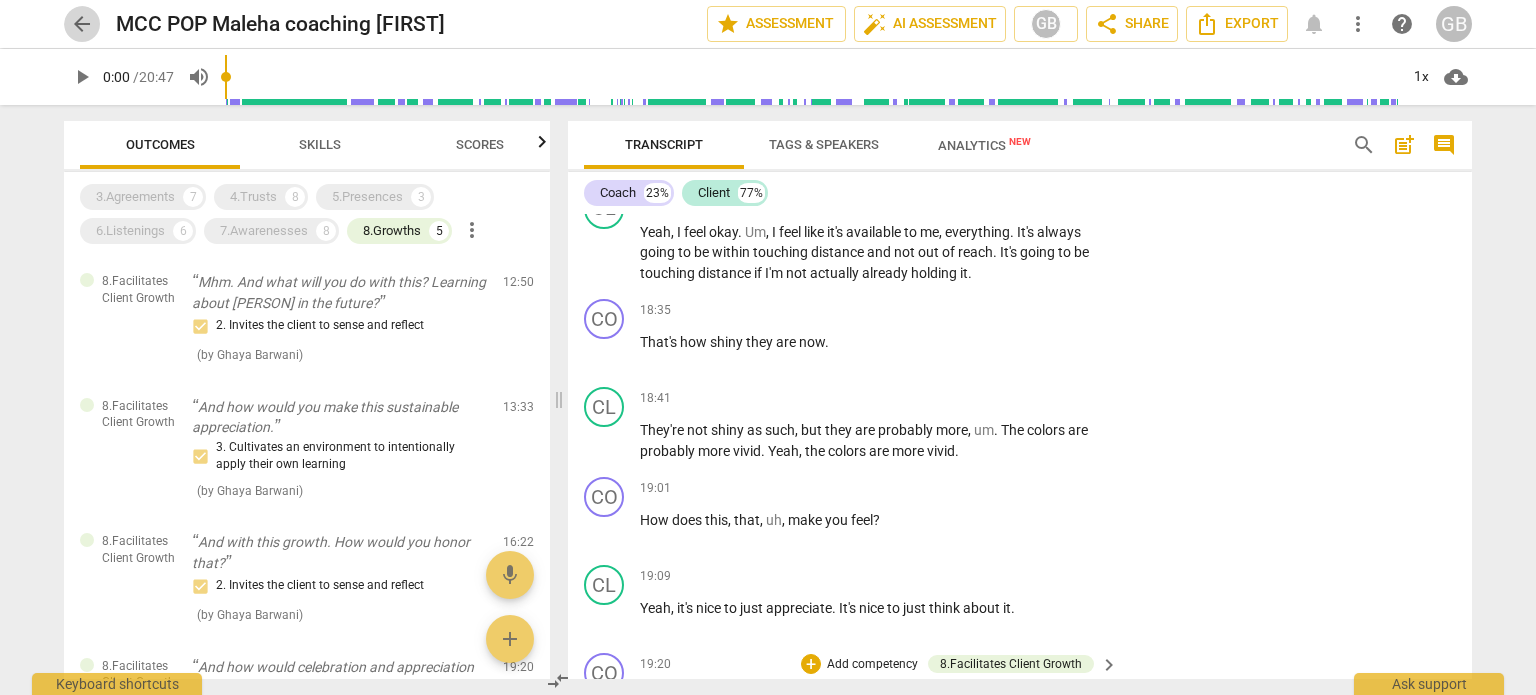 click on "arrow_back" at bounding box center (82, 24) 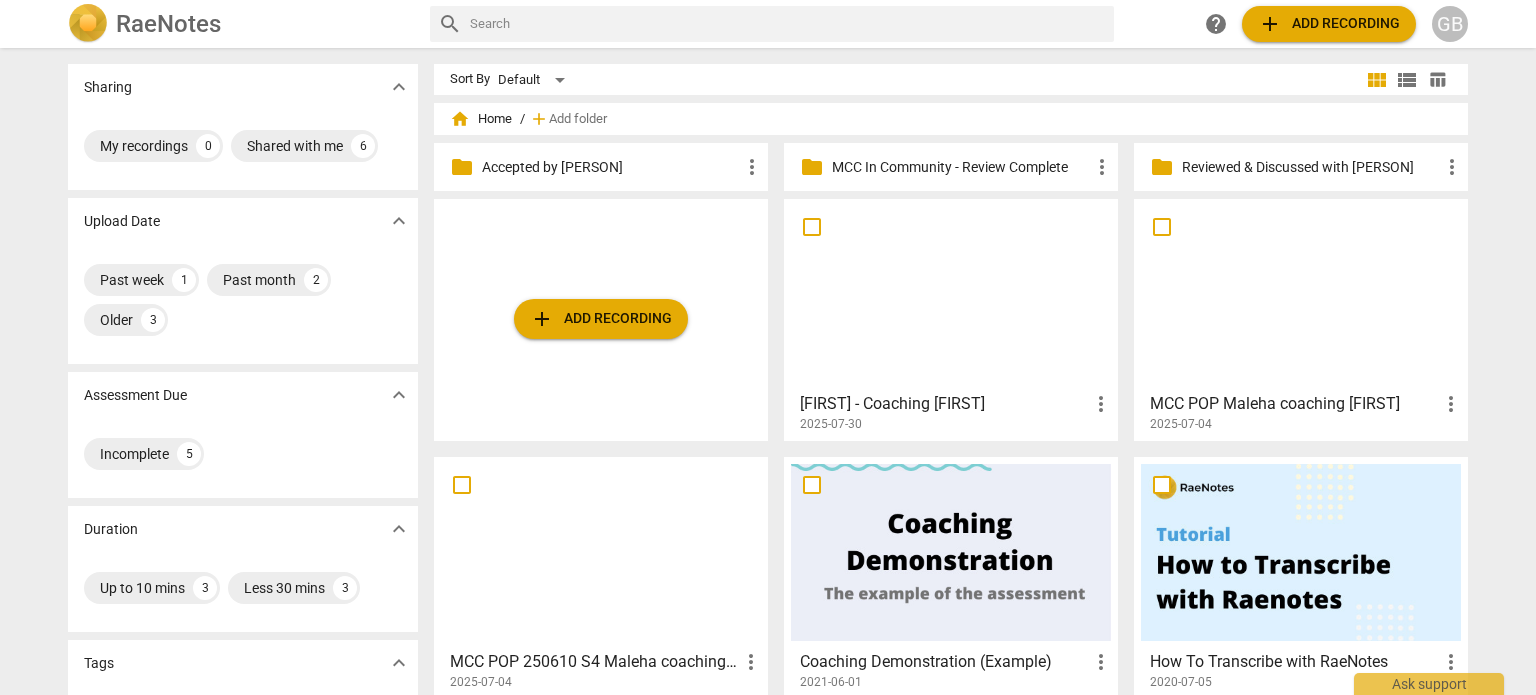 click at bounding box center [1301, 294] 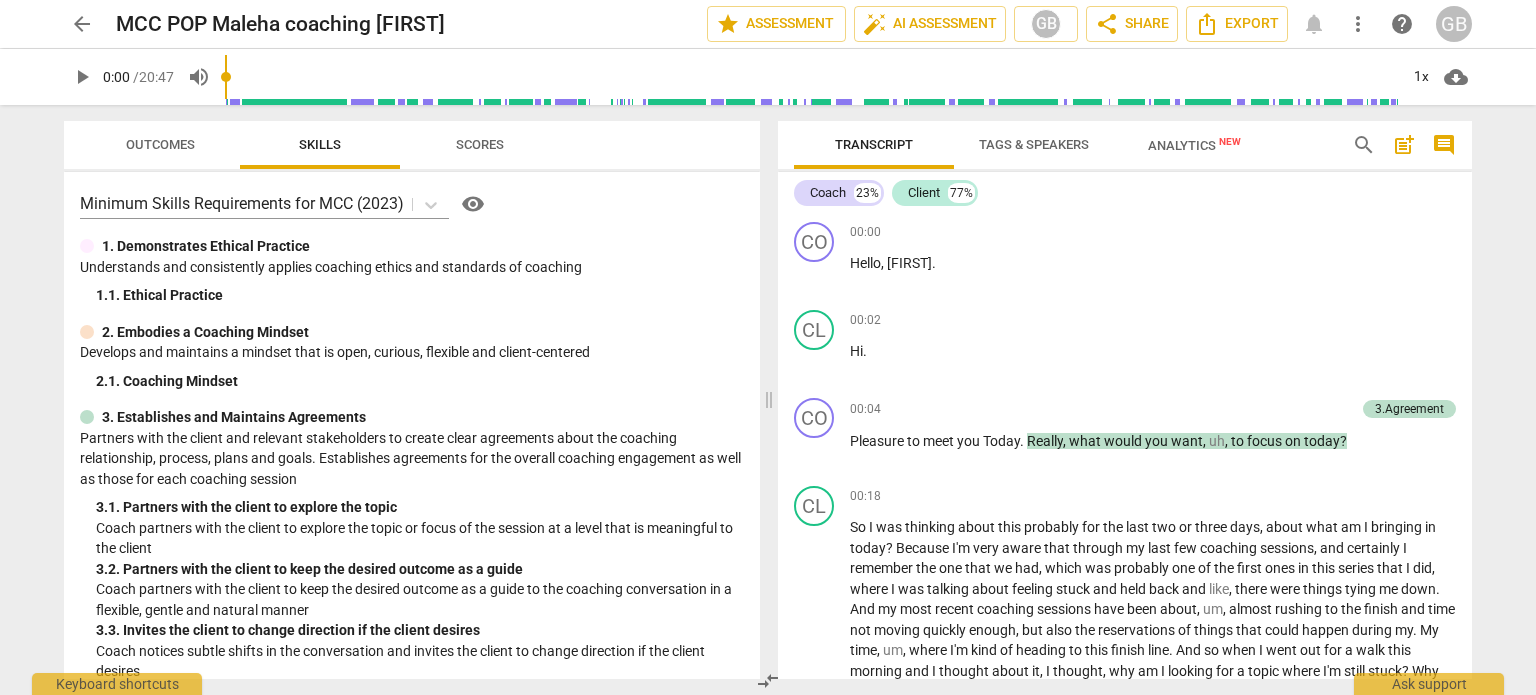 click on "Outcomes" at bounding box center (160, 145) 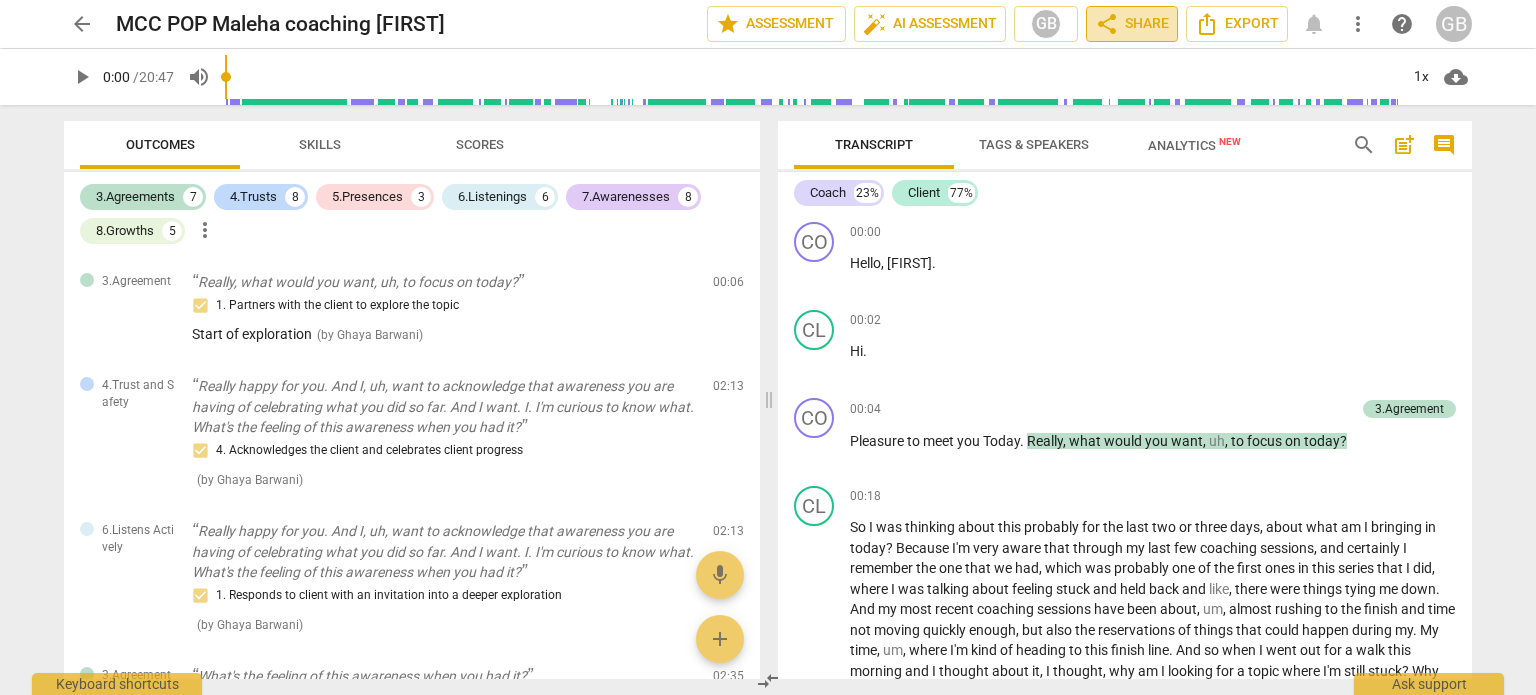 click on "share    Share" at bounding box center (1132, 24) 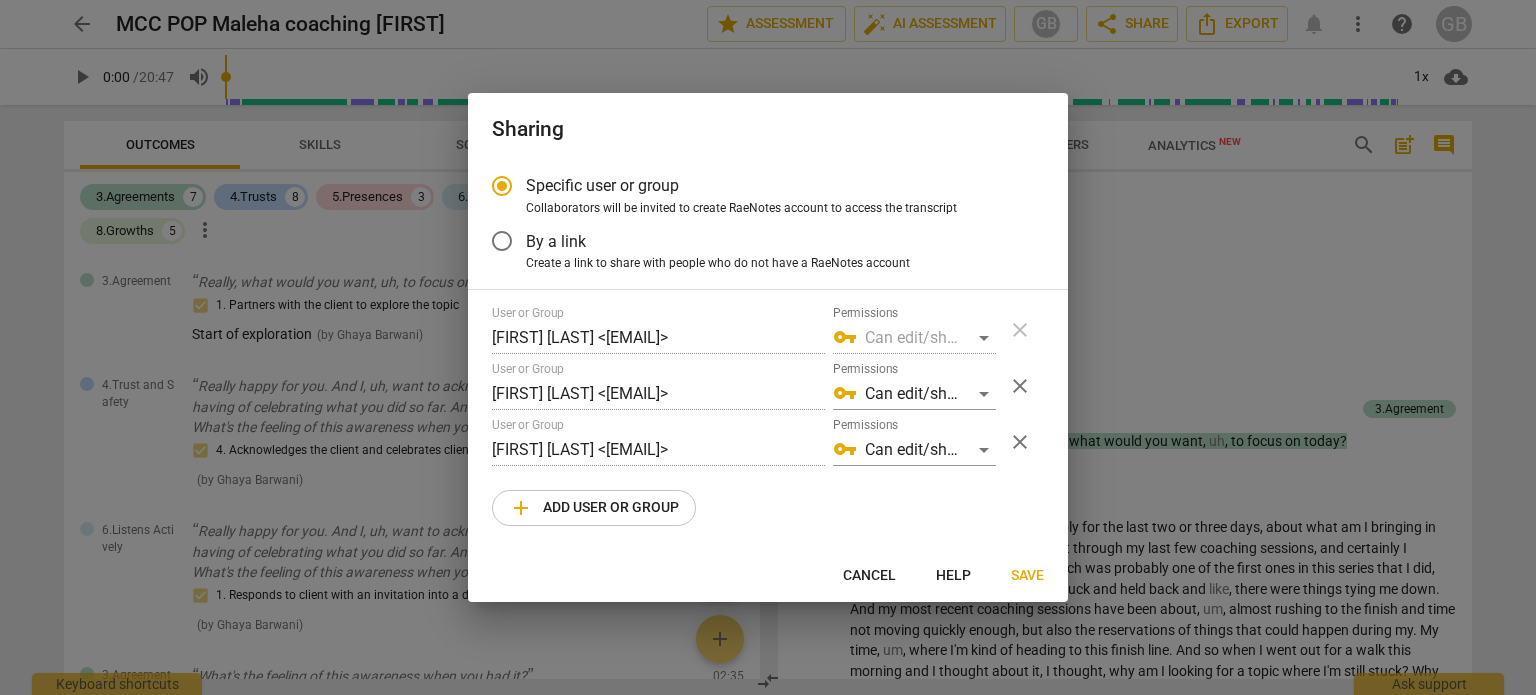 click at bounding box center (768, 347) 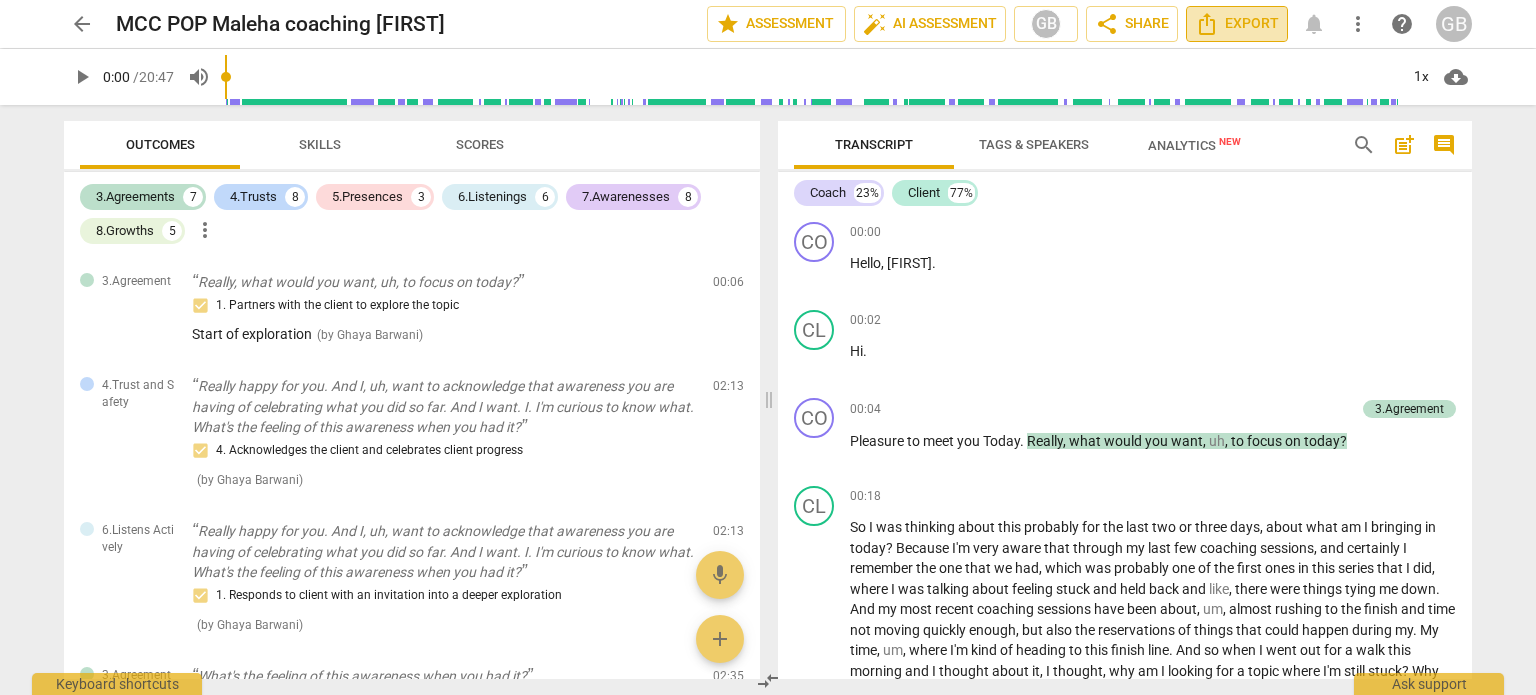 click on "Export" at bounding box center (1237, 24) 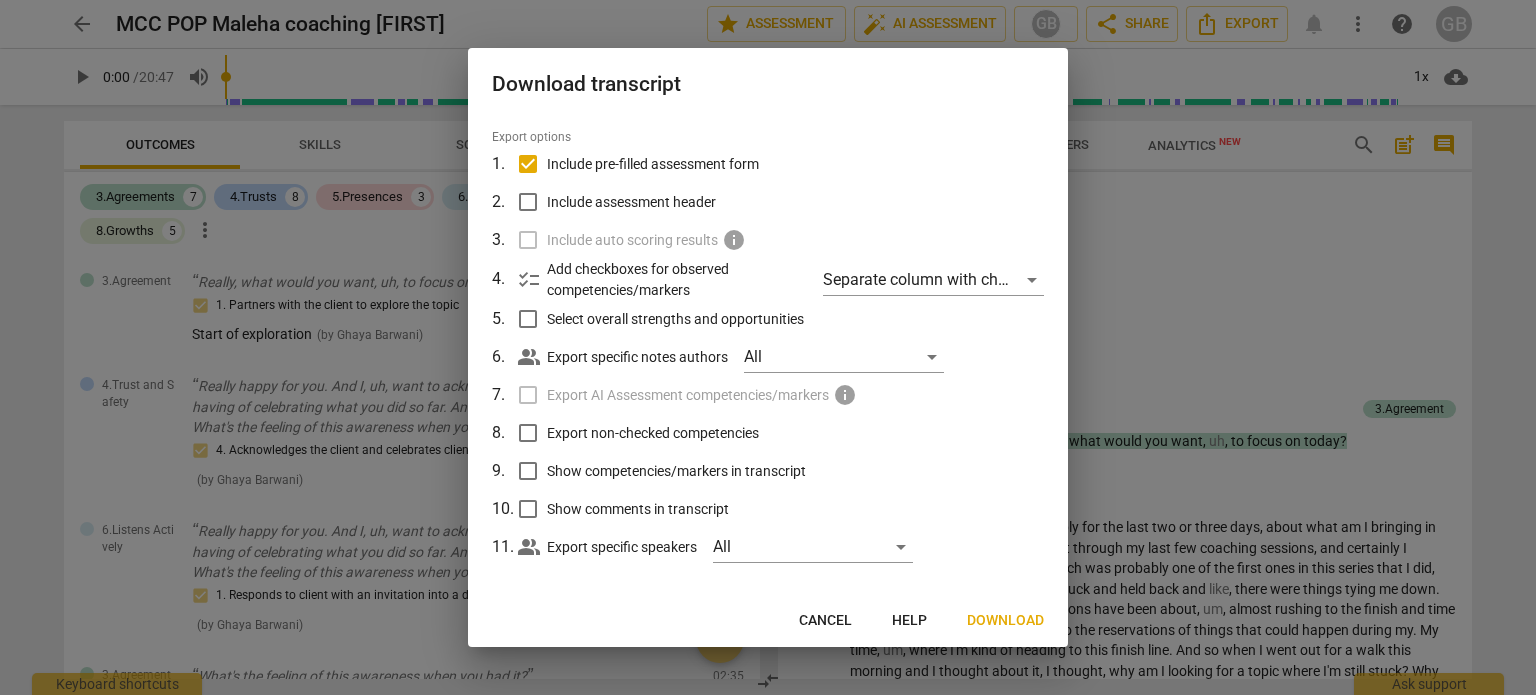 scroll, scrollTop: 0, scrollLeft: 0, axis: both 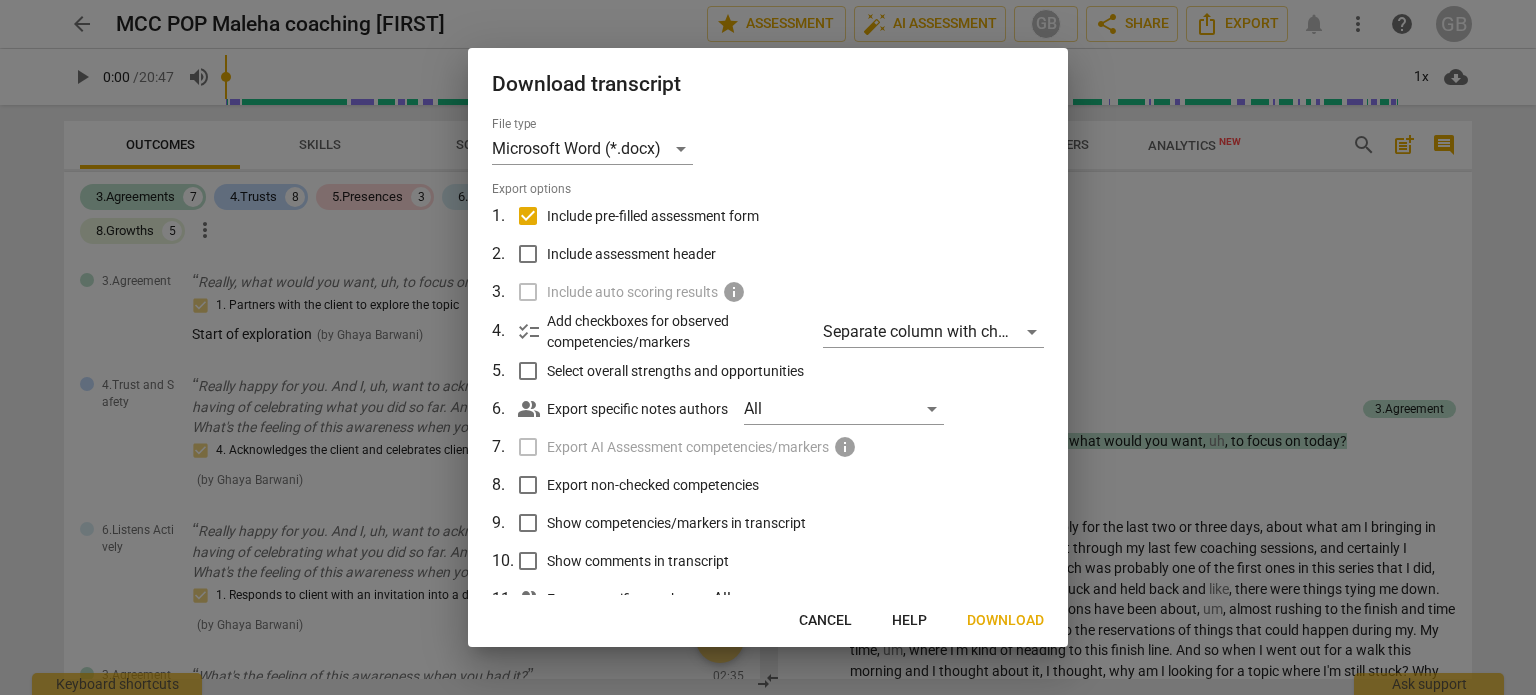 click on "Include assessment header" at bounding box center [528, 254] 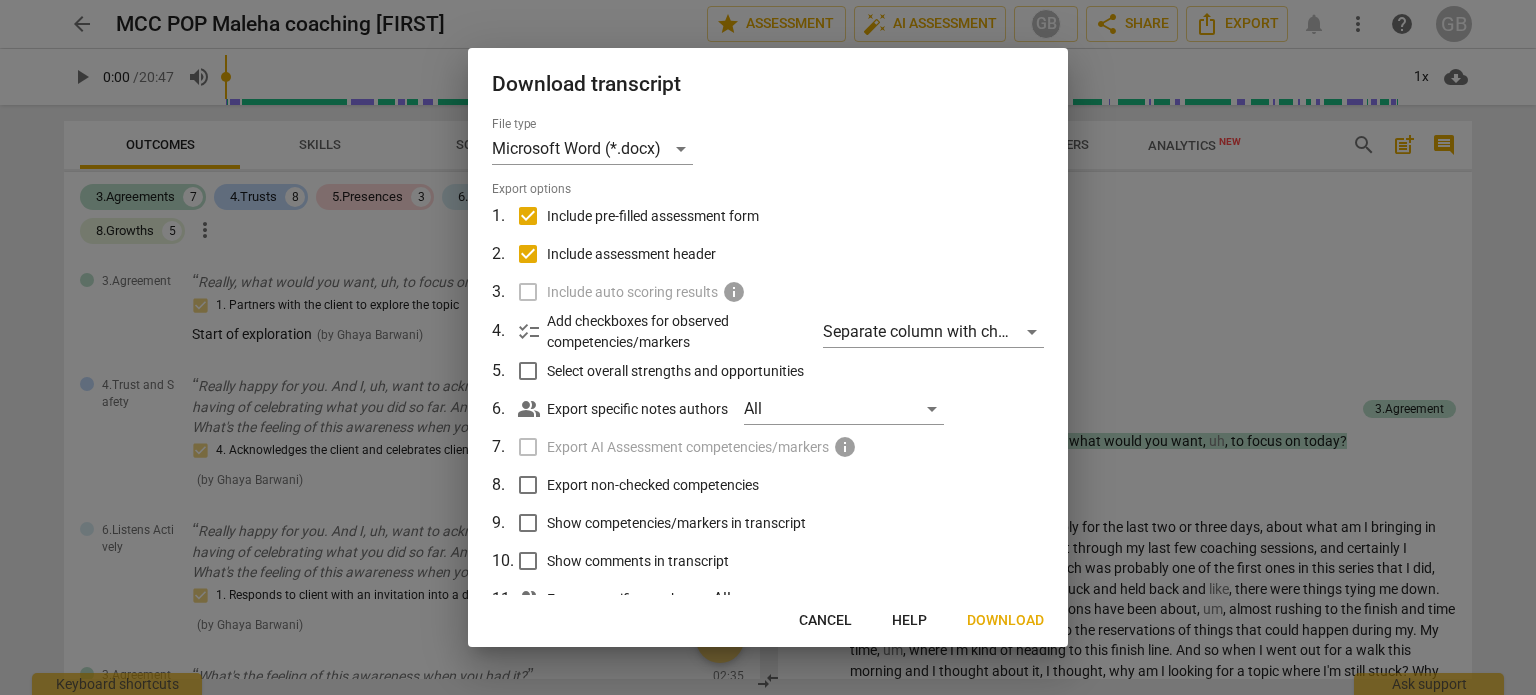scroll, scrollTop: 63, scrollLeft: 0, axis: vertical 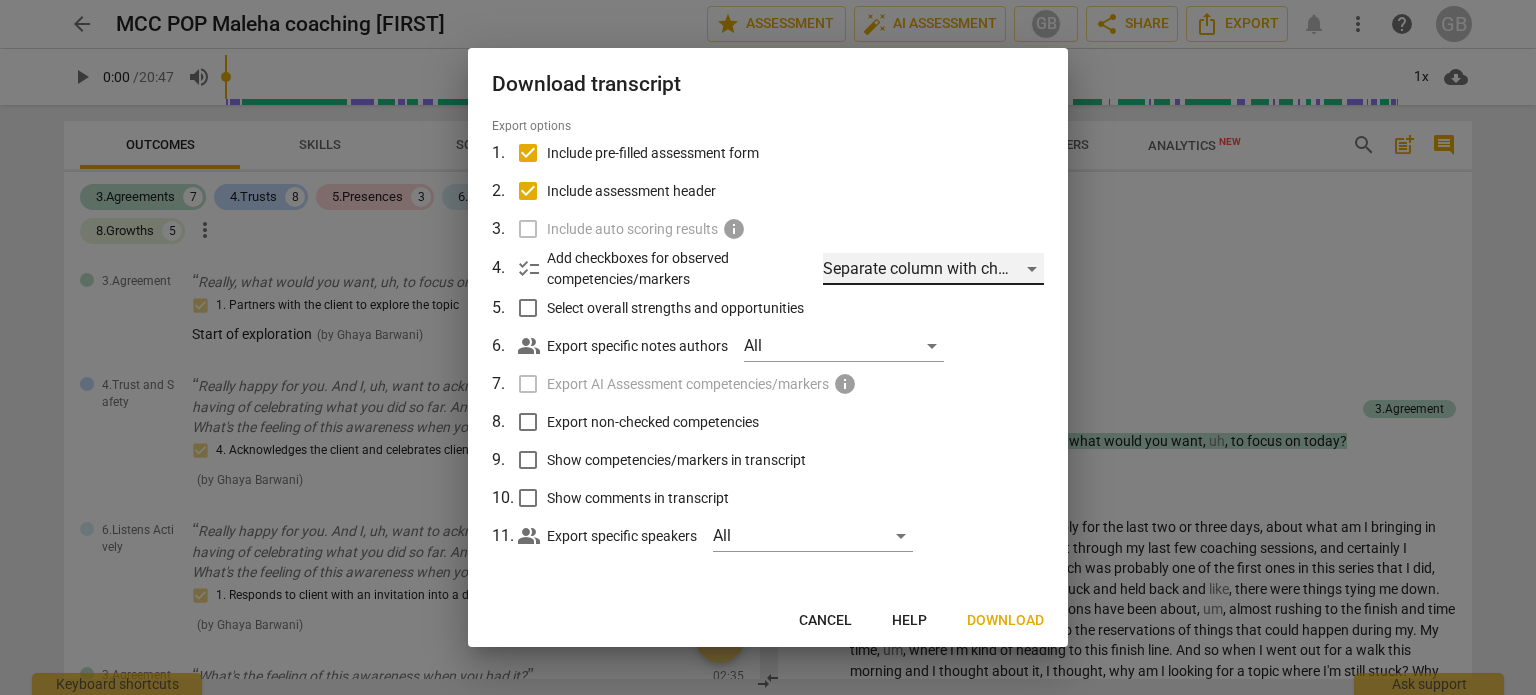 click on "Separate column with check marks" at bounding box center (933, 269) 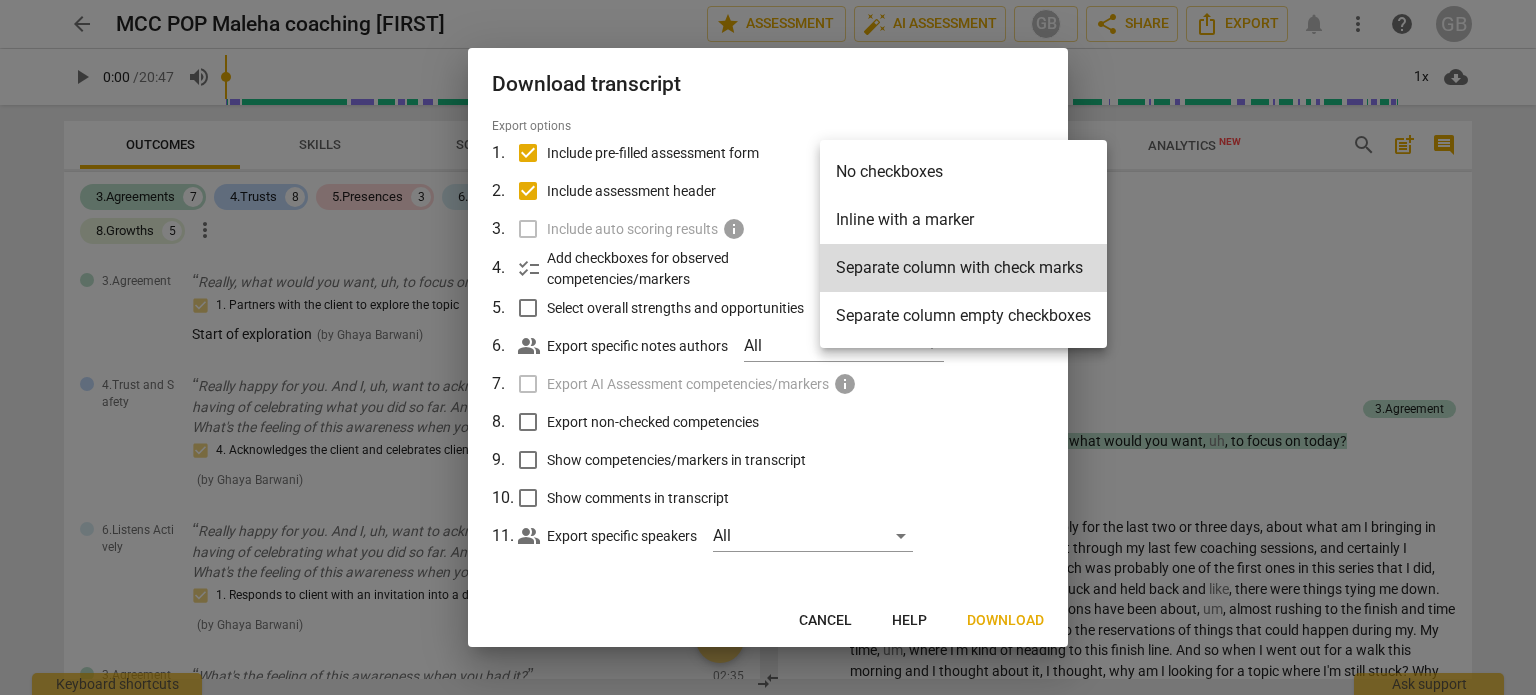 click at bounding box center (768, 347) 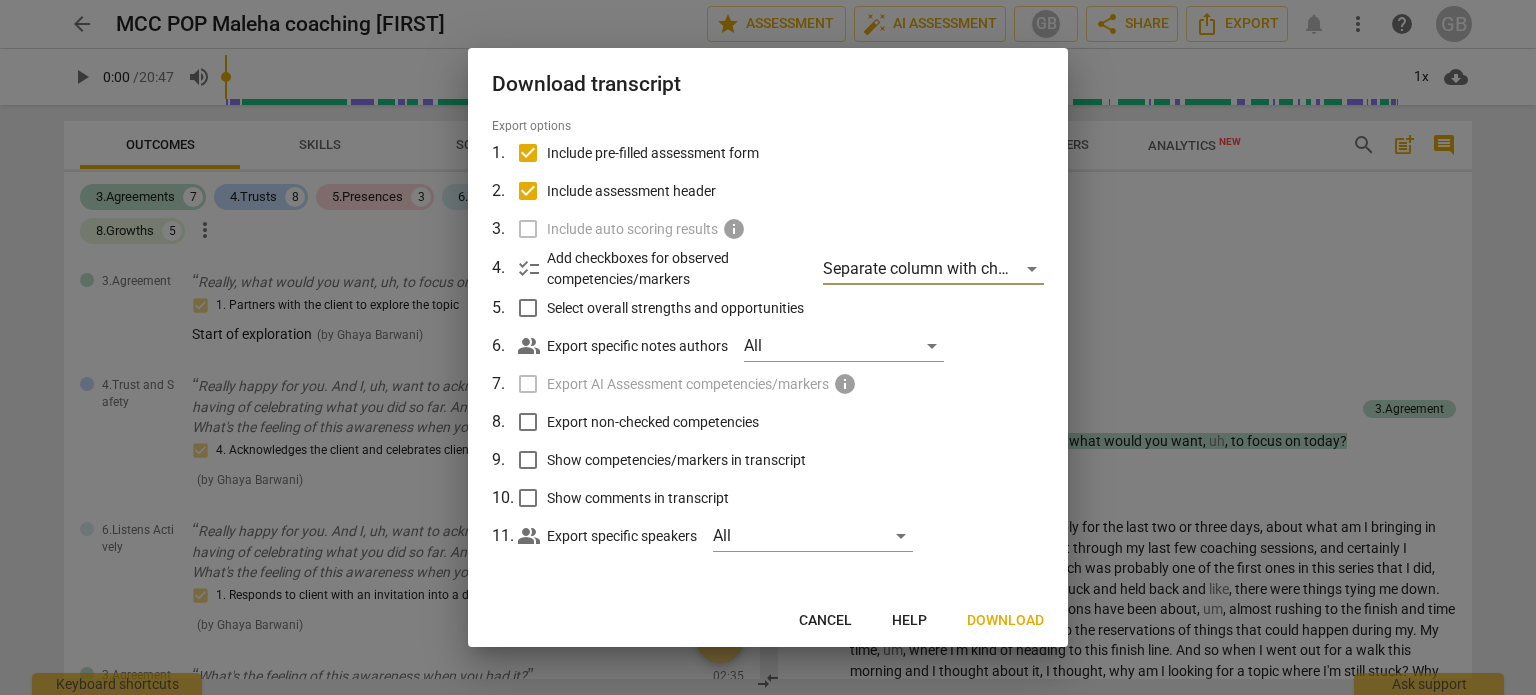 click on "Download" at bounding box center [1005, 621] 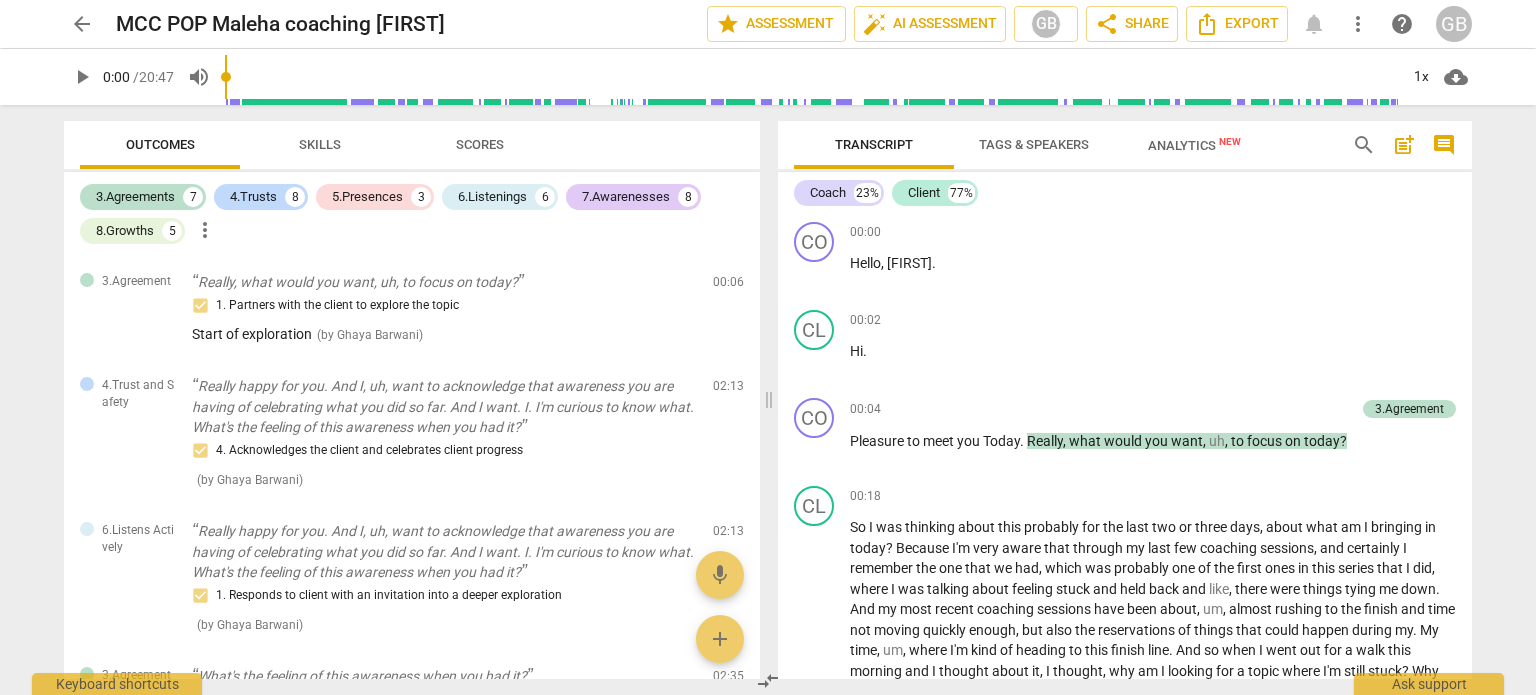 click on "arrow_back" at bounding box center (82, 24) 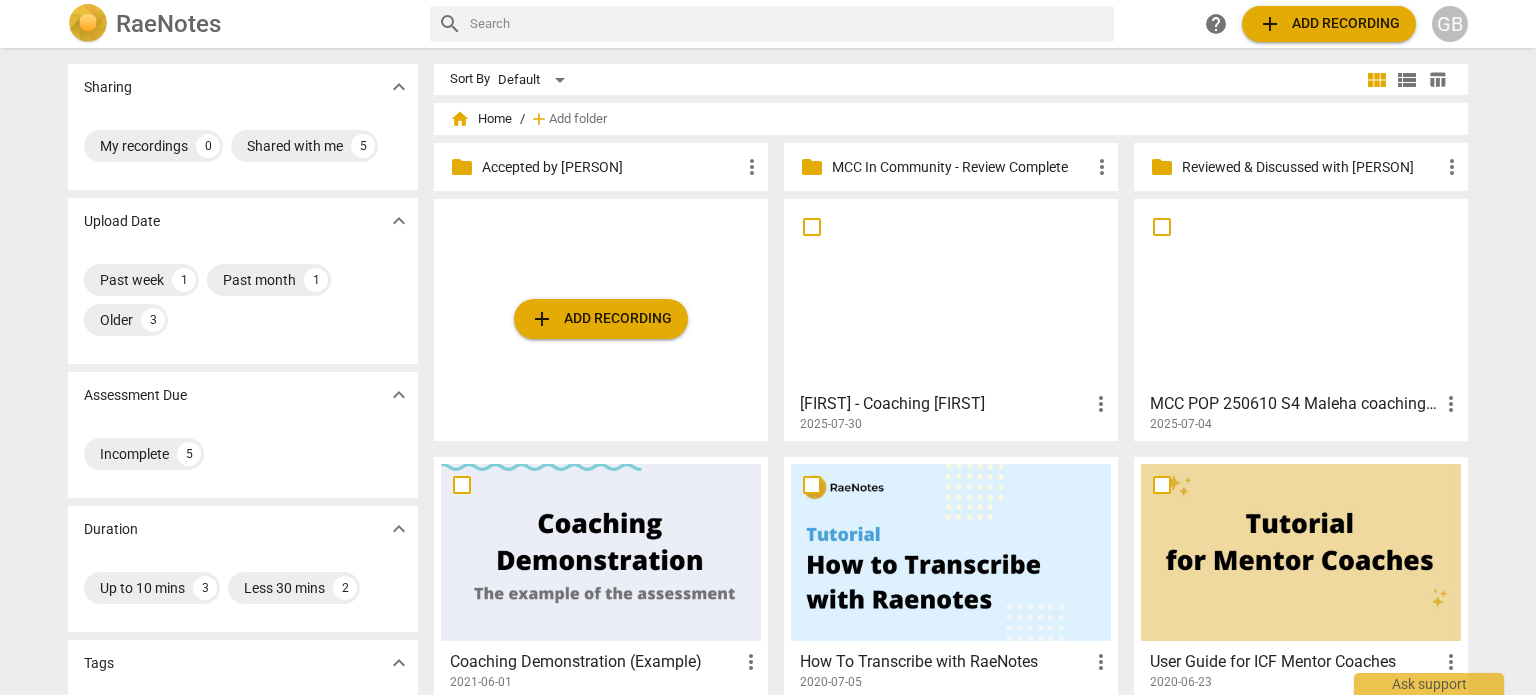 click at bounding box center [1301, 294] 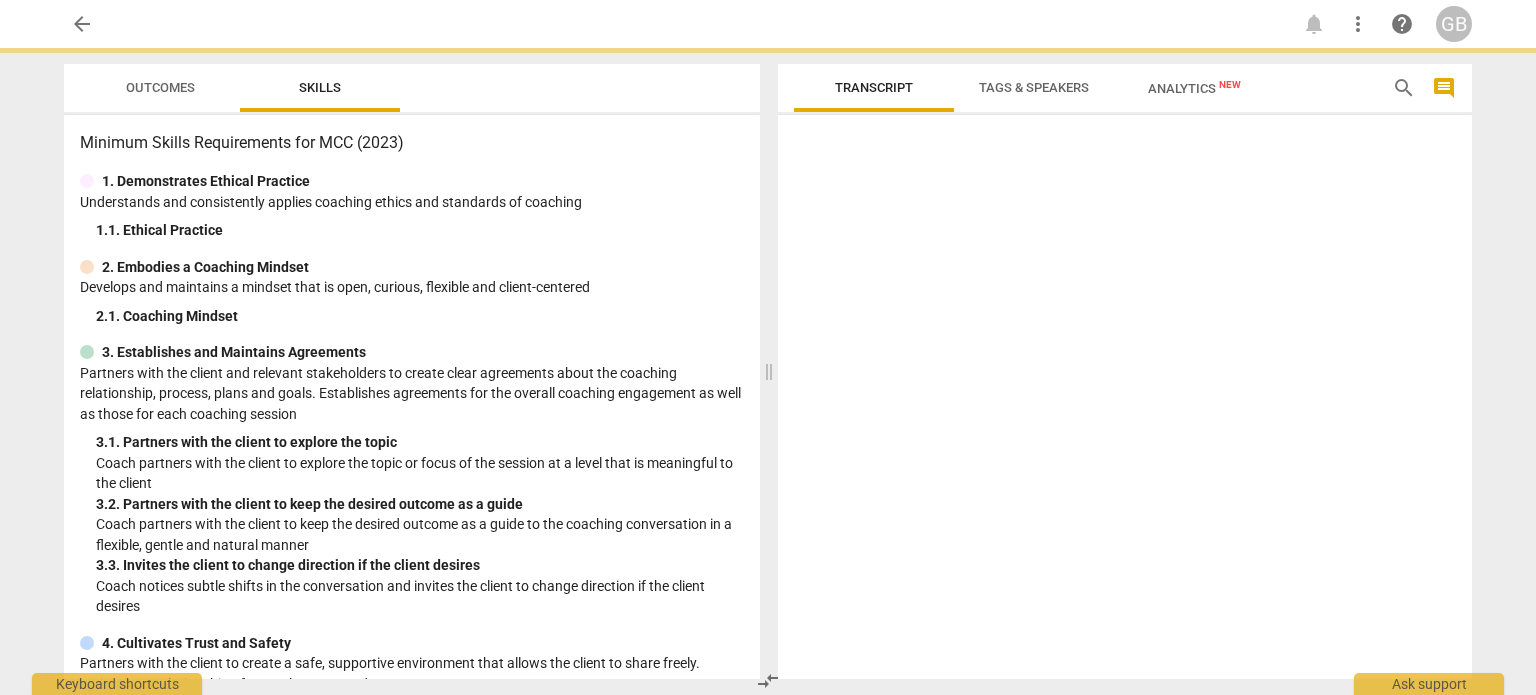 click at bounding box center [1125, 401] 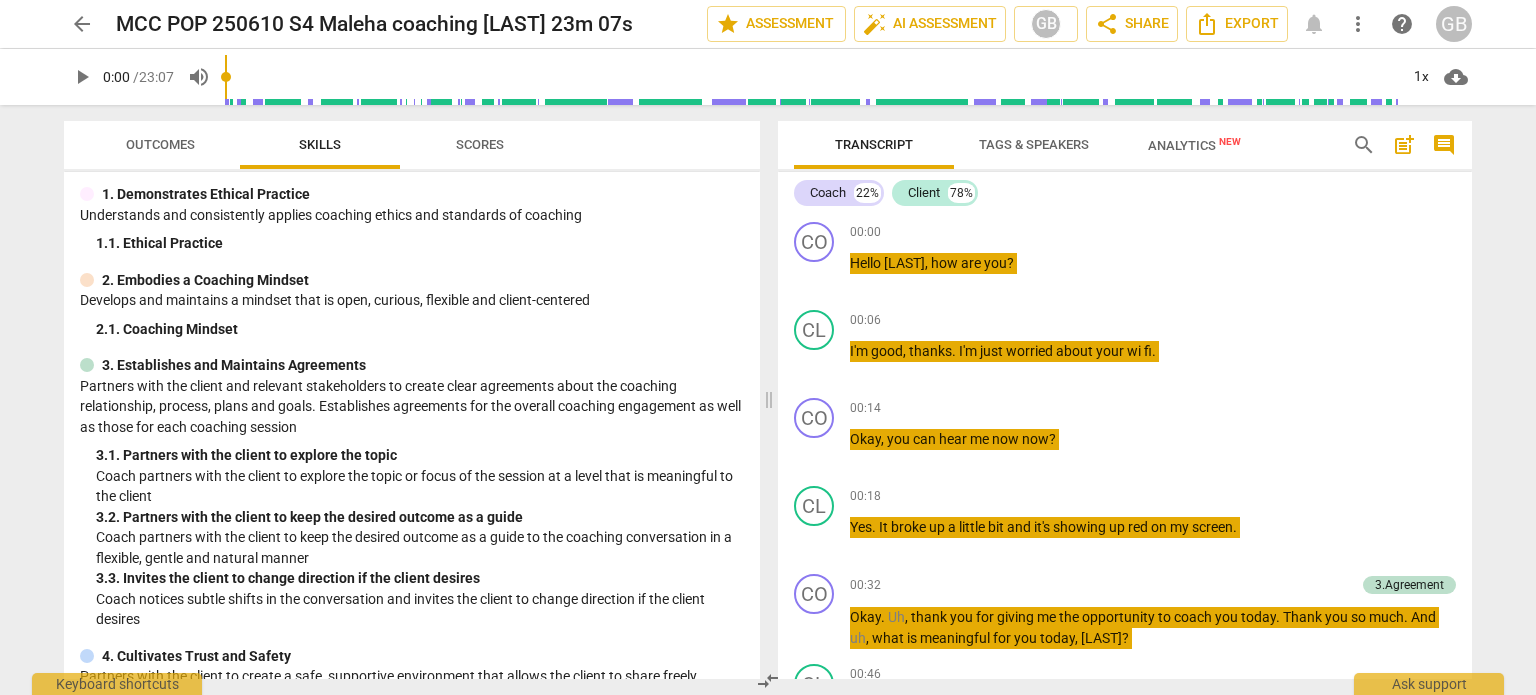 scroll, scrollTop: 0, scrollLeft: 0, axis: both 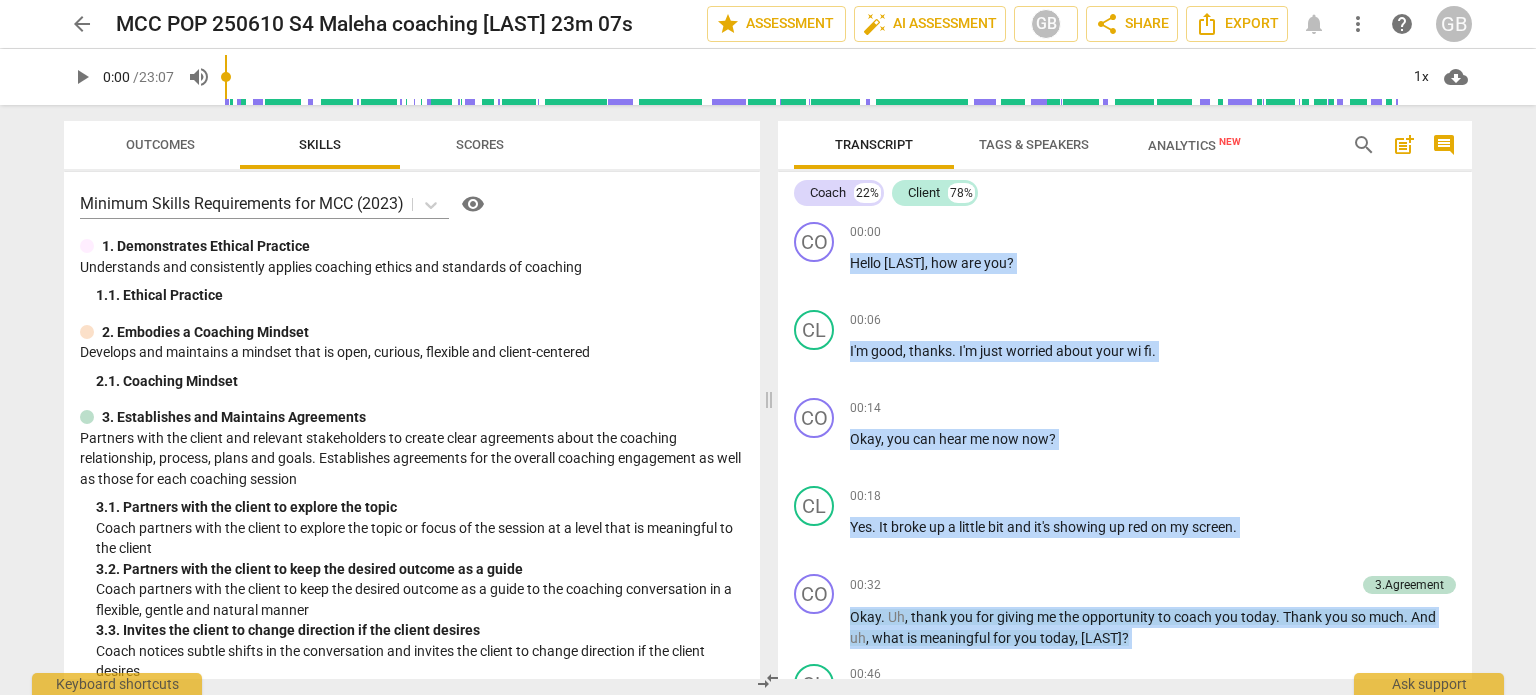 click on "Outcomes" at bounding box center (160, 145) 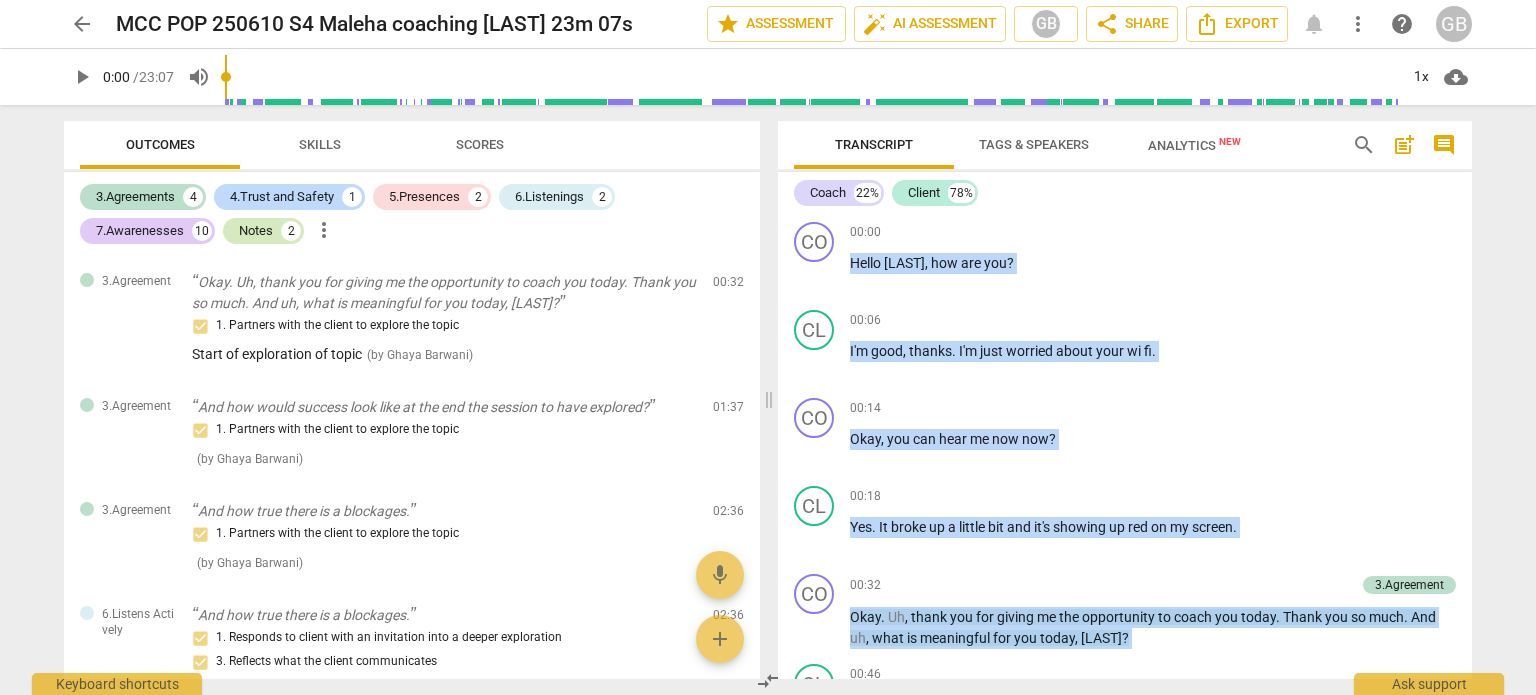 click on "Notes" at bounding box center (256, 231) 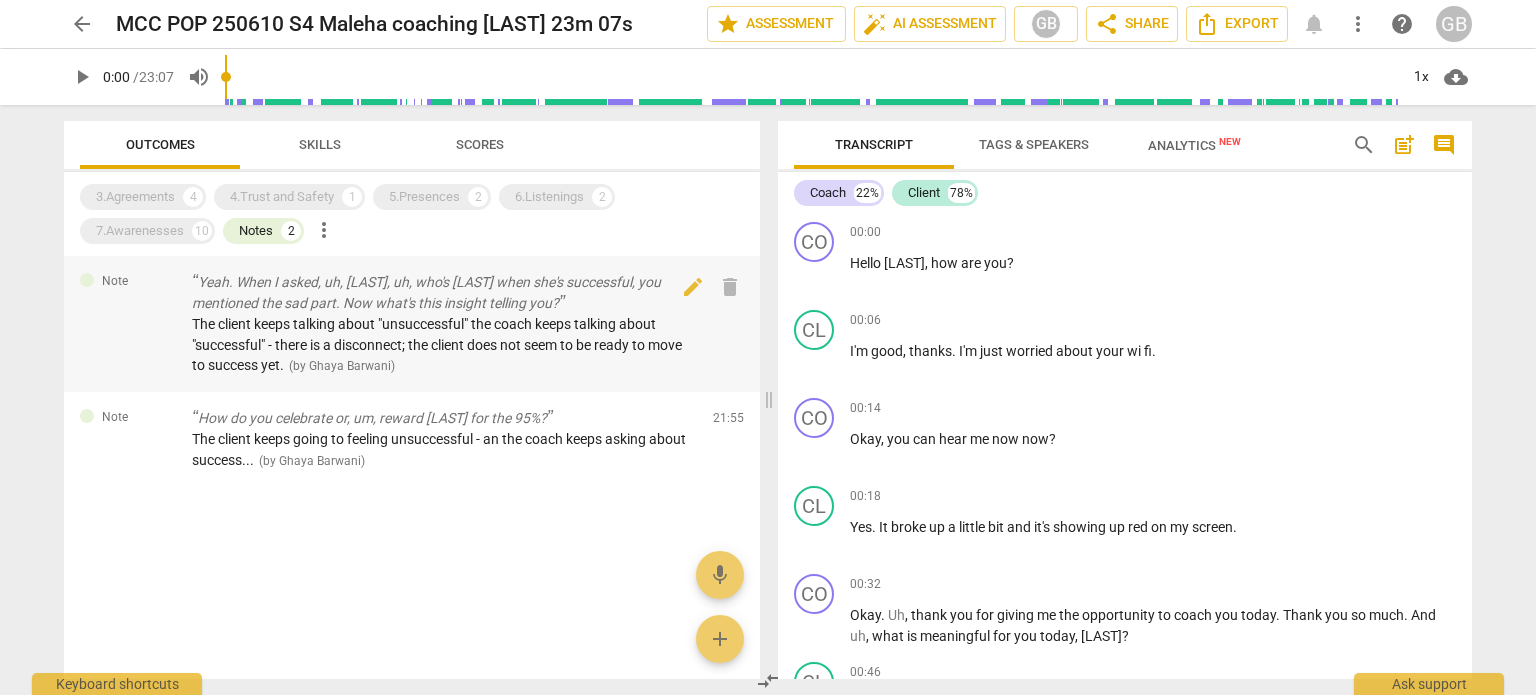 click on "The client keeps talking about "unsuccessful" the coach keeps talking about "successful" - there is a disconnect; the client does not seem to be ready to move to success yet." at bounding box center [437, 344] 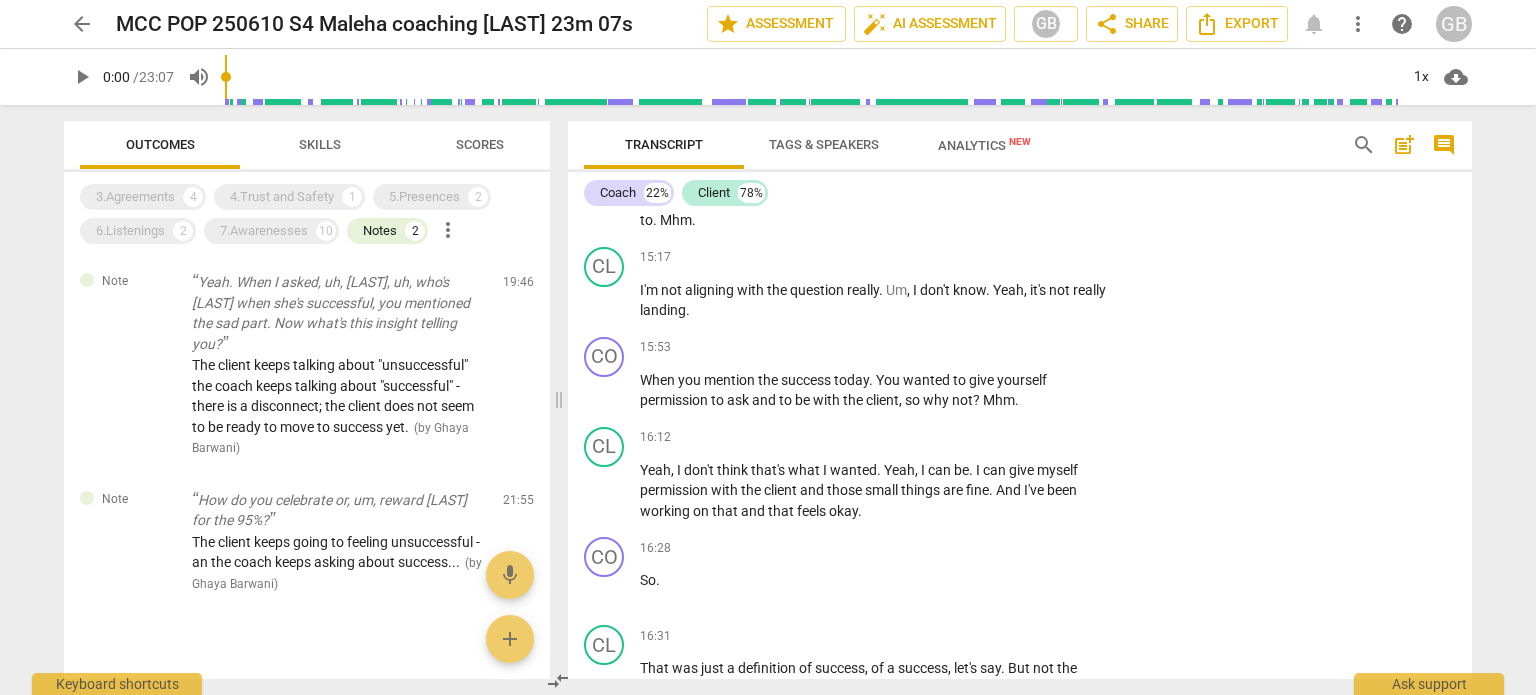 scroll, scrollTop: 3608, scrollLeft: 0, axis: vertical 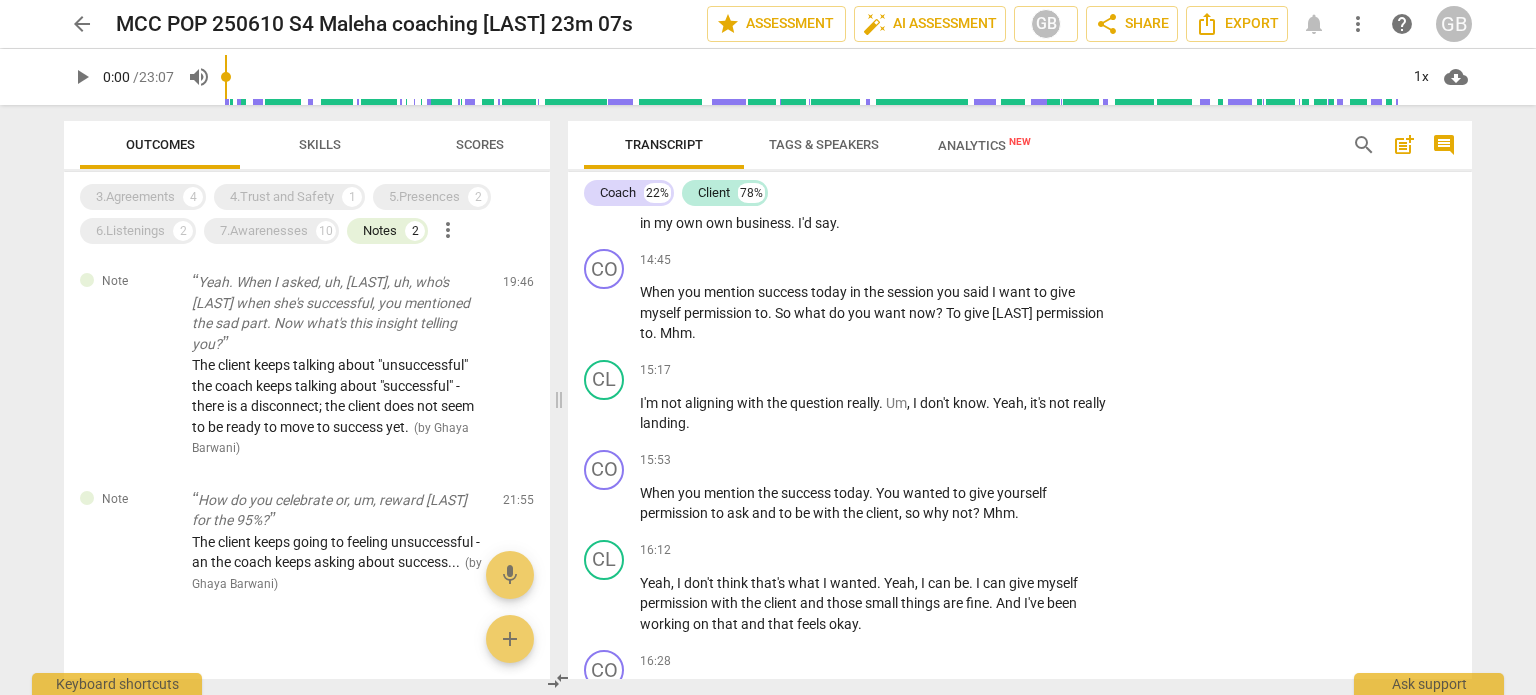 click on "3.Agreements 4 4.Trust and Safety 1 5.Presences 2 6.Listenings 2 7.Awarenesses 10 Notes 2 more_vert" at bounding box center (315, 214) 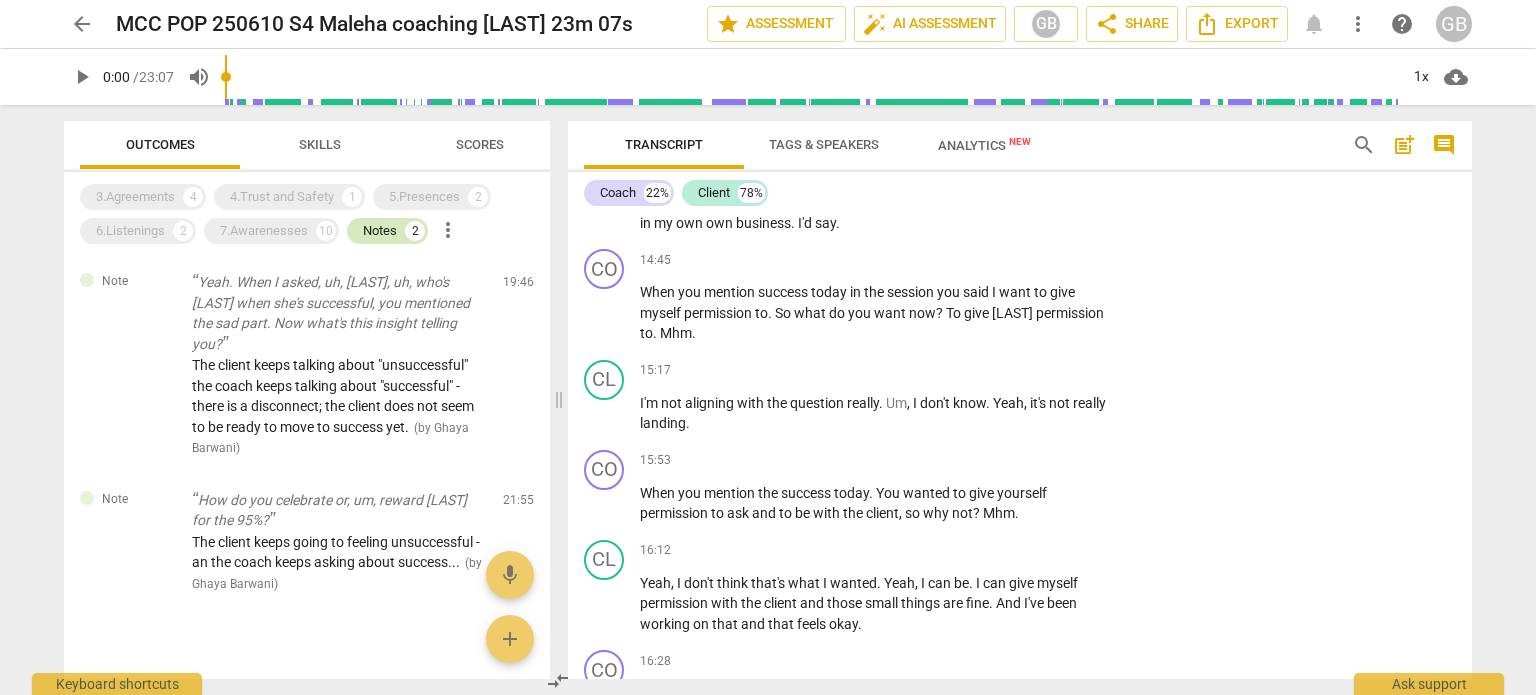 click on "Notes" at bounding box center [380, 231] 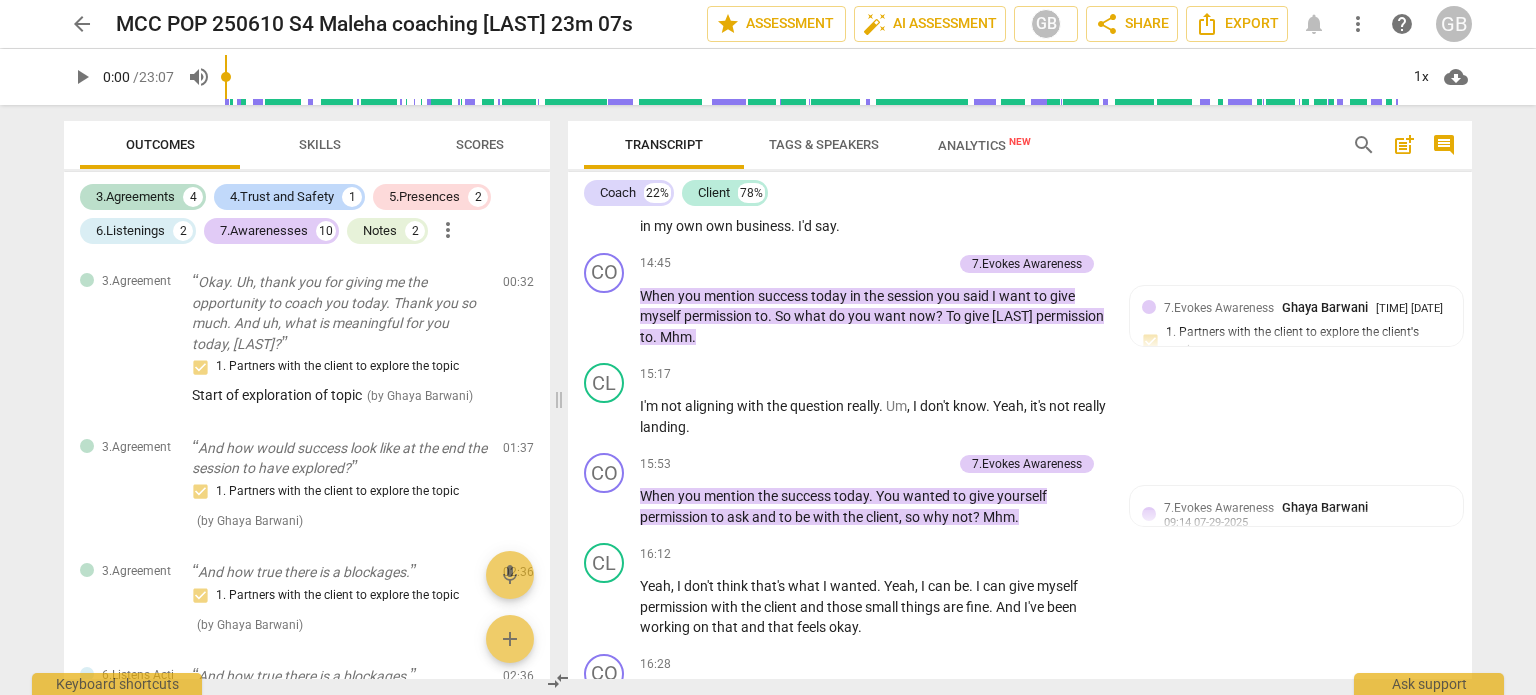 scroll, scrollTop: 3612, scrollLeft: 0, axis: vertical 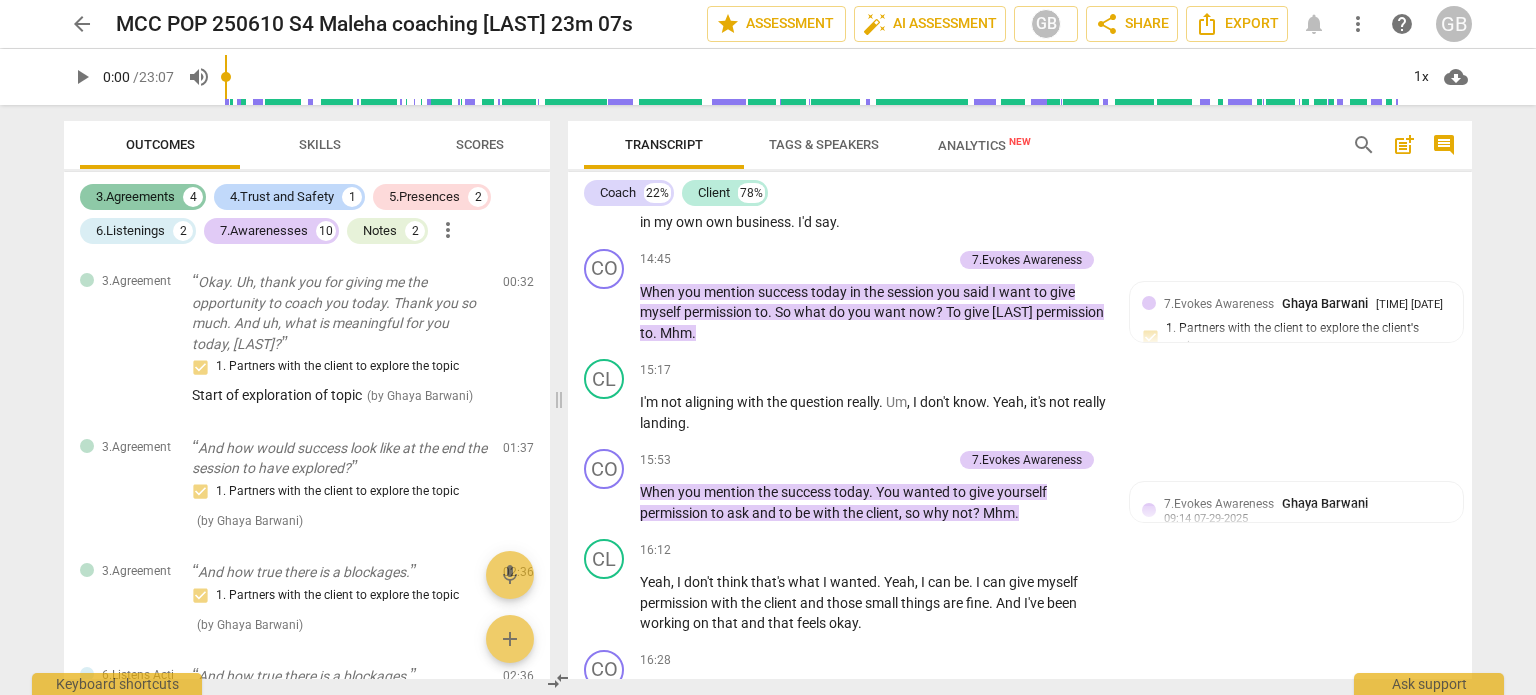 click on "3.Agreements" at bounding box center [135, 197] 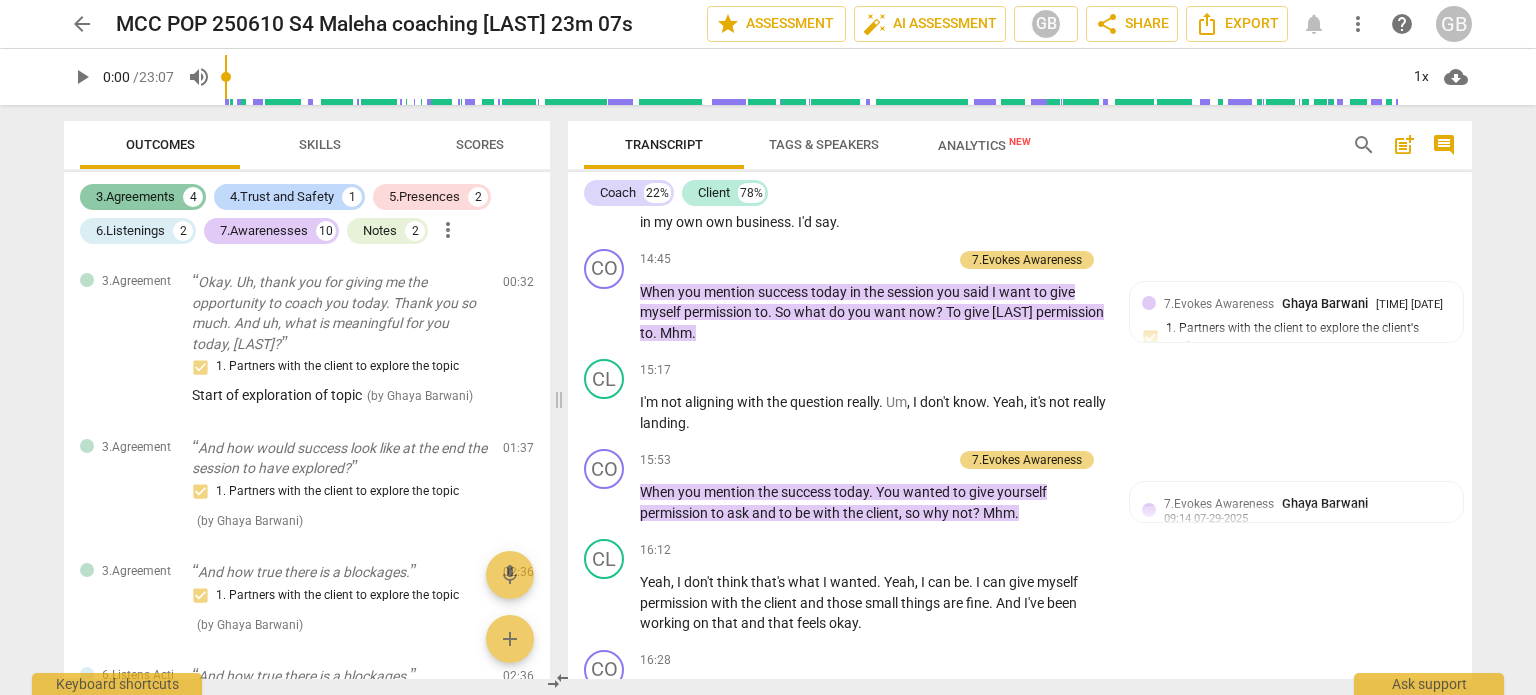 scroll, scrollTop: 3608, scrollLeft: 0, axis: vertical 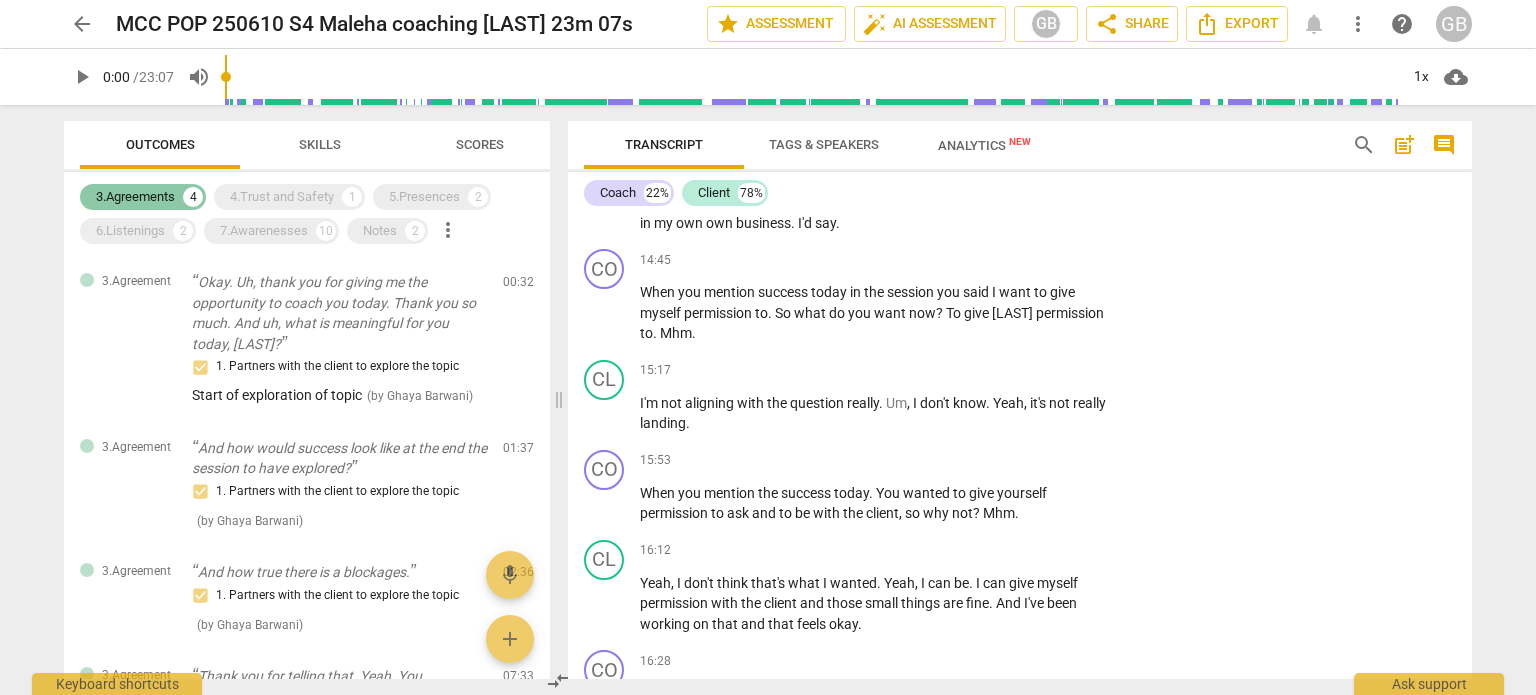 click on "3.Agreements" at bounding box center [135, 197] 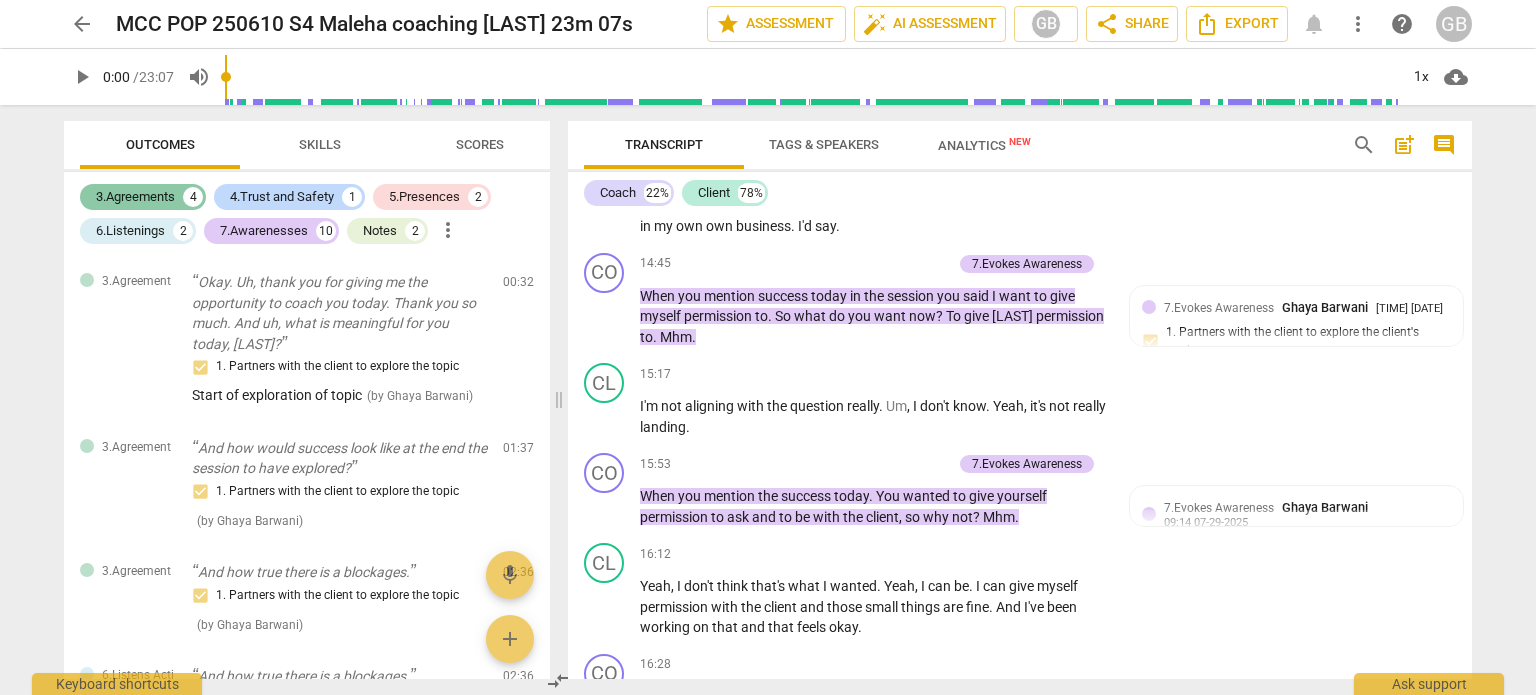 scroll, scrollTop: 3612, scrollLeft: 0, axis: vertical 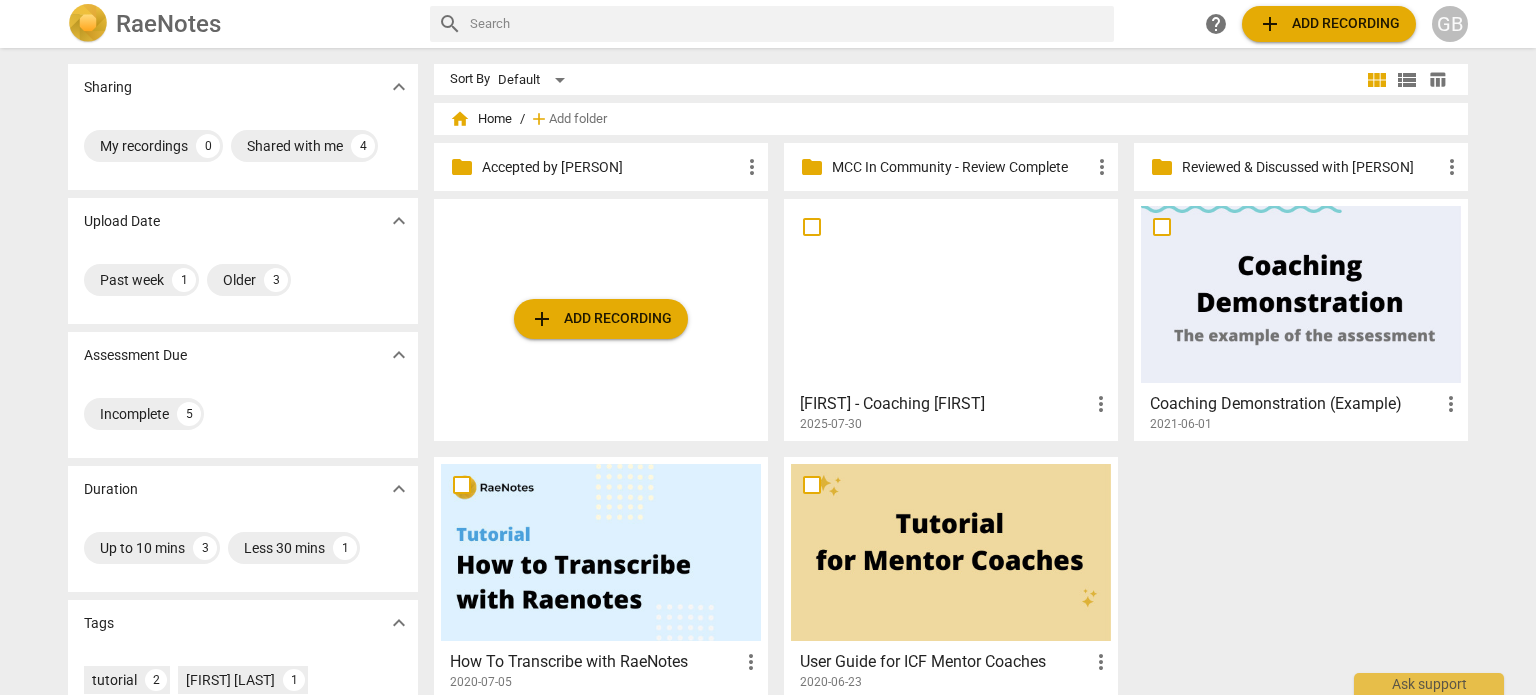 click on "add   Add recording [FIRST] - Coaching [FIRST] more_vert 2025-07-30 Coaching Demonstration (Example) more_vert 2021-06-01 How To Transcribe with RaeNotes more_vert 2020-07-05 User Guide for ICF Mentor Coaches more_vert 2020-06-23" at bounding box center (959, 457) 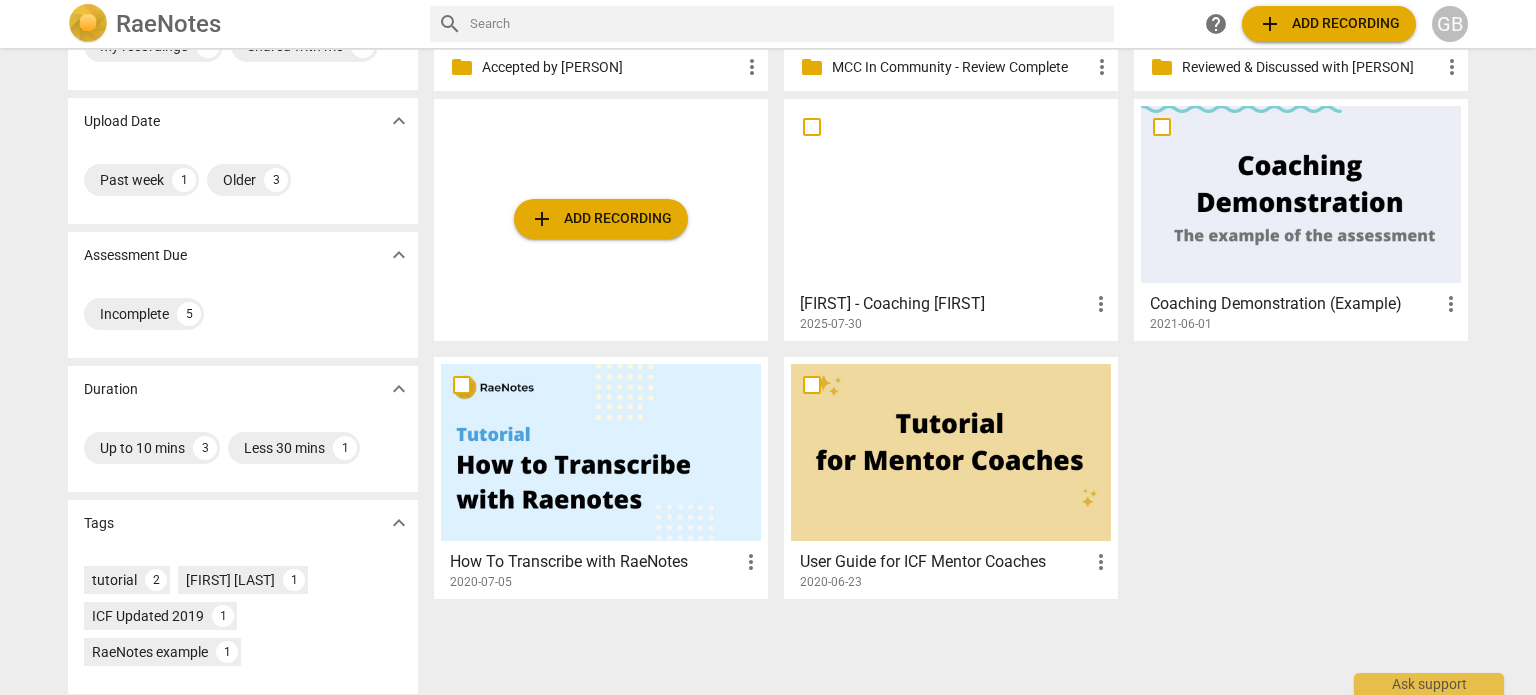 scroll, scrollTop: 0, scrollLeft: 0, axis: both 